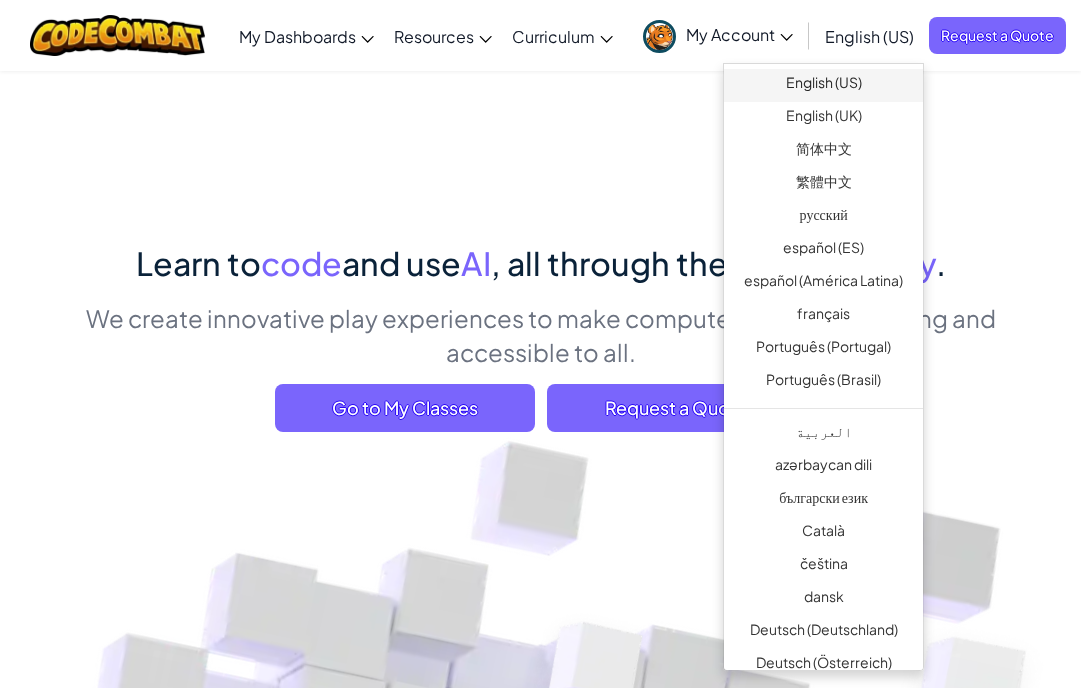 scroll, scrollTop: 0, scrollLeft: 0, axis: both 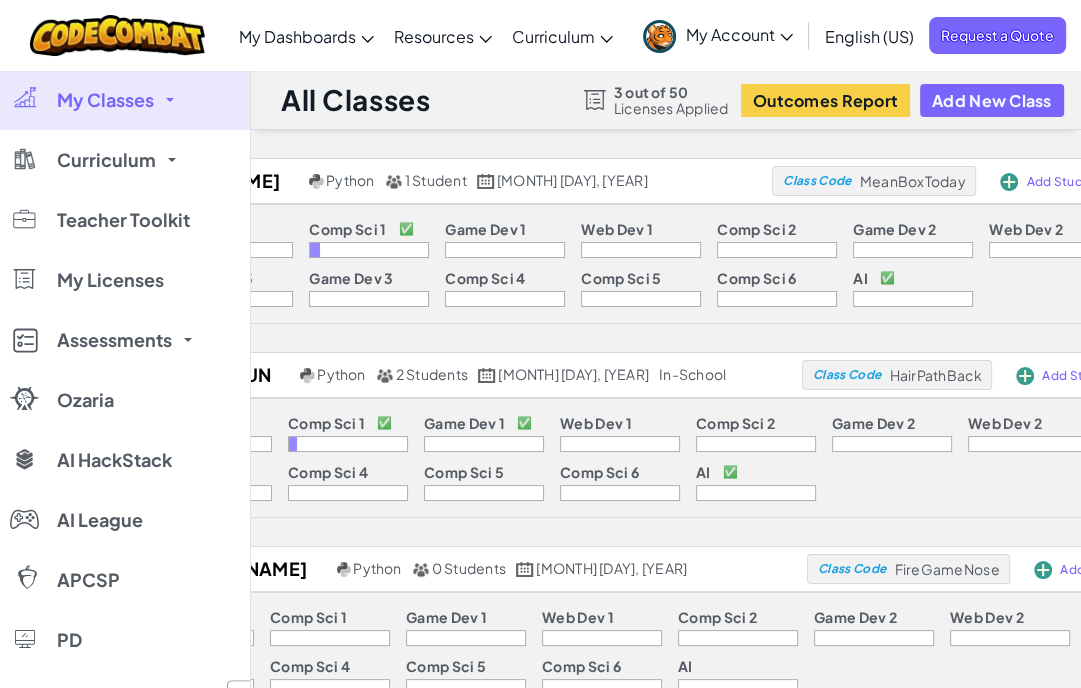 click 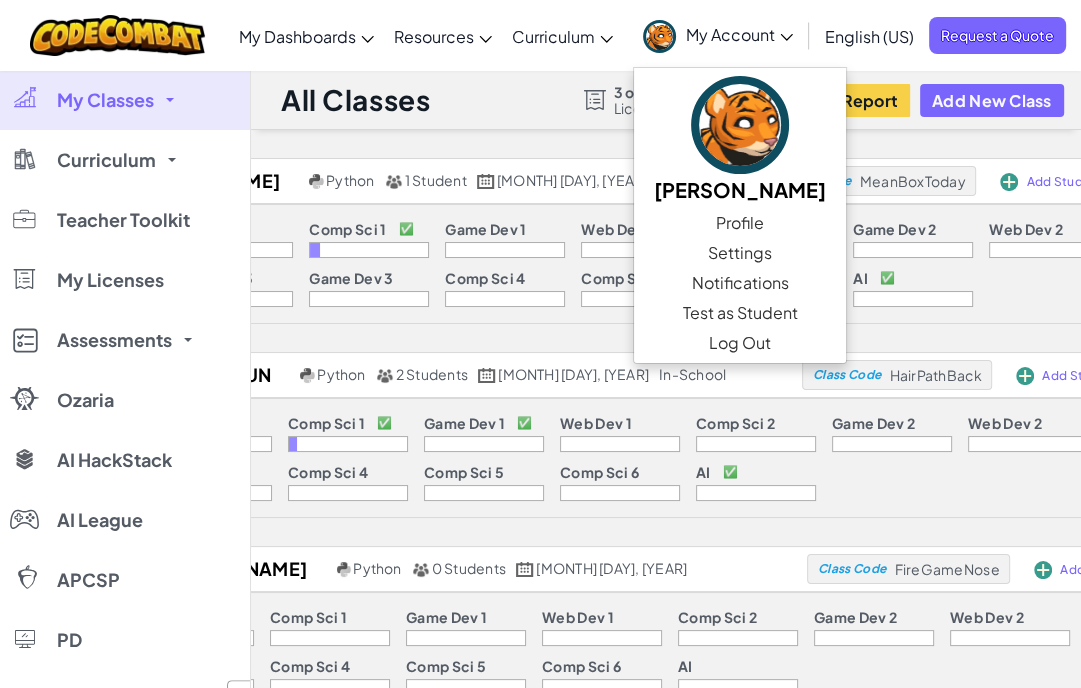 click 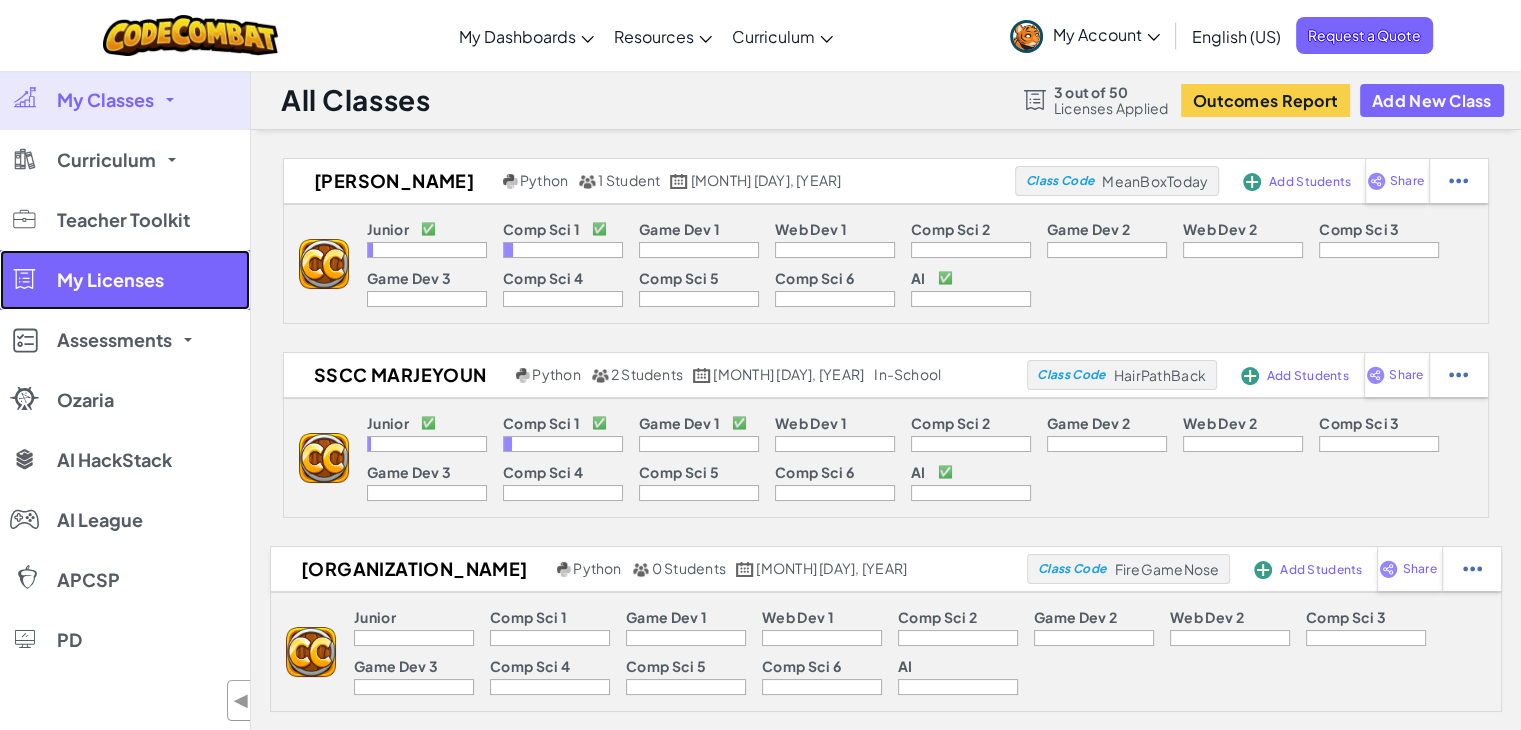 click on "My Licenses" at bounding box center [110, 280] 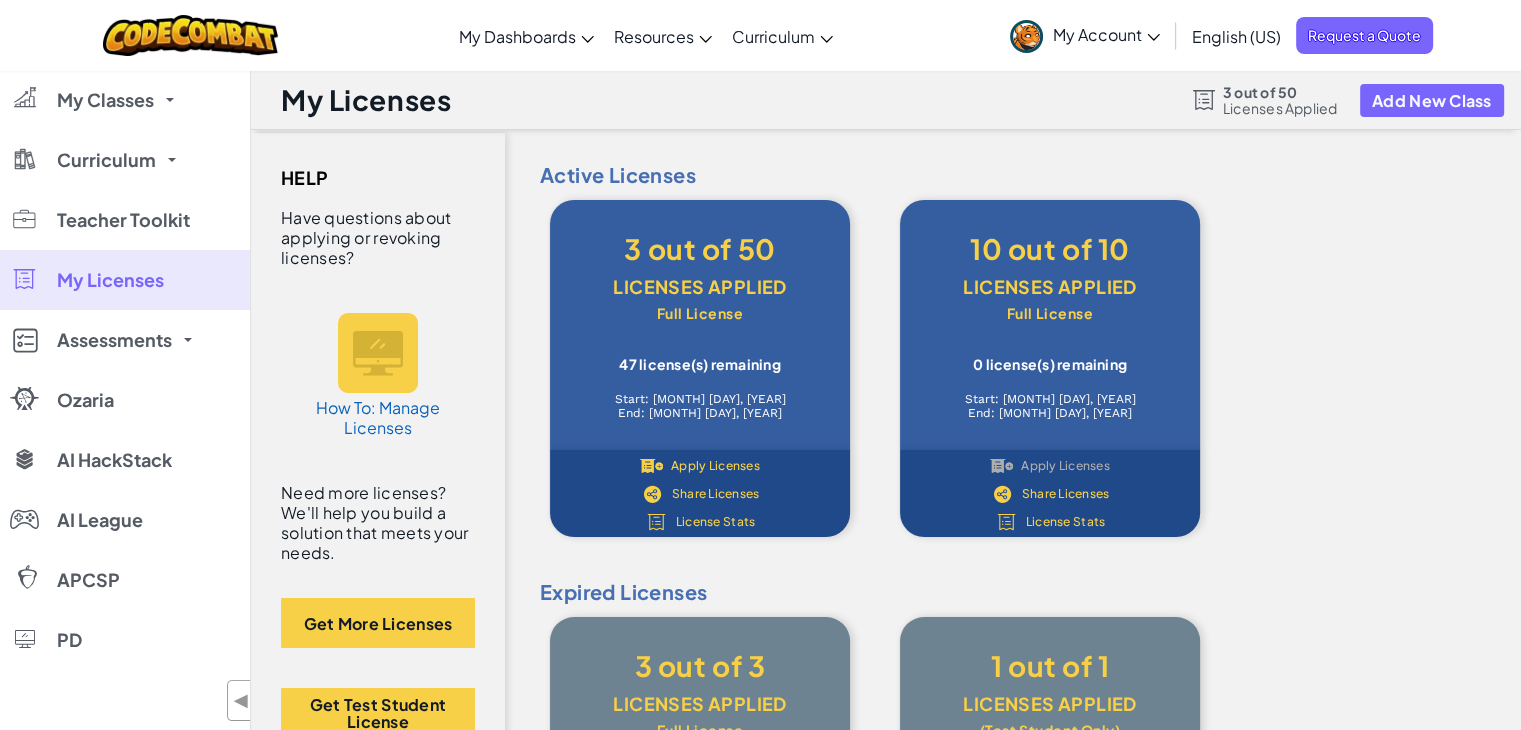 click on "Share Licenses" at bounding box center (716, 494) 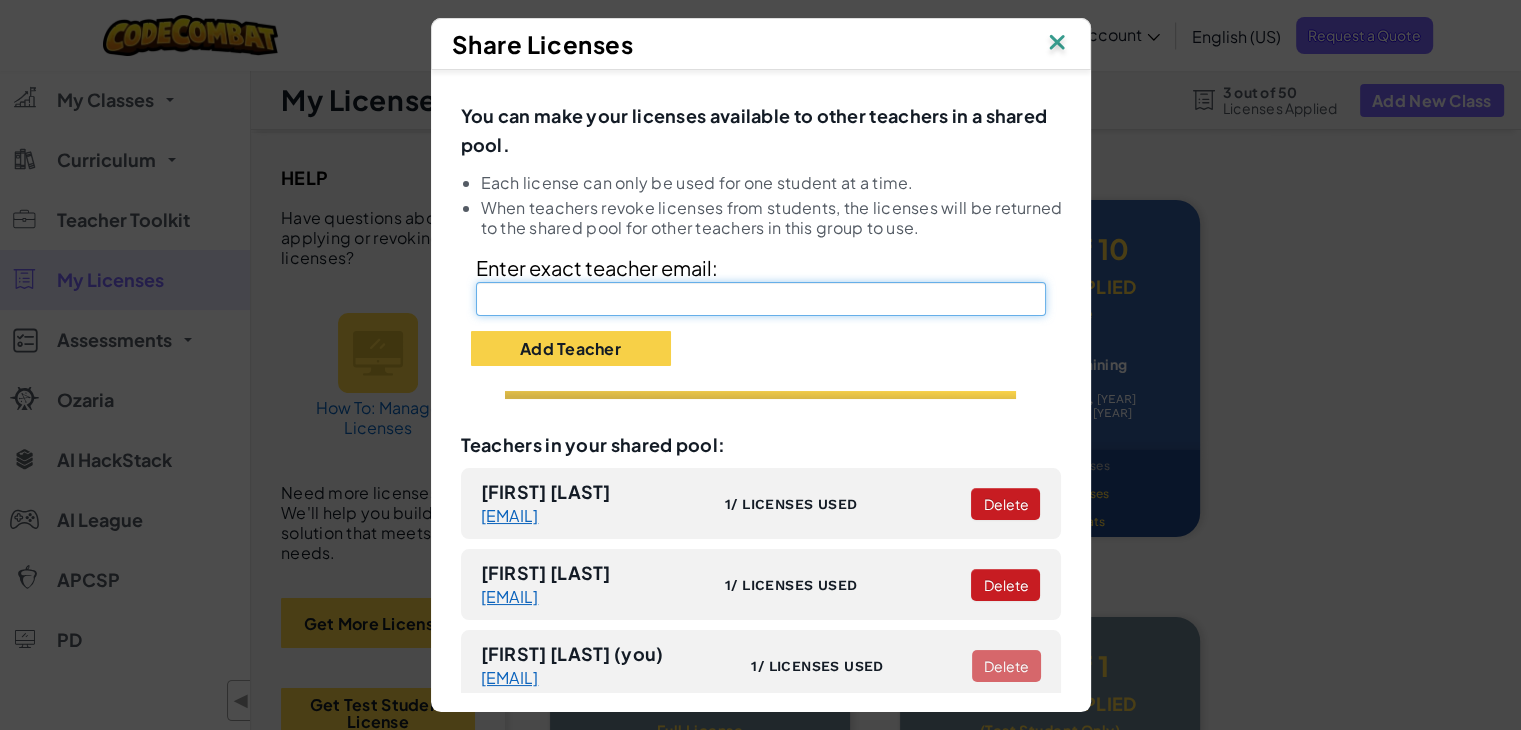 click at bounding box center [761, 299] 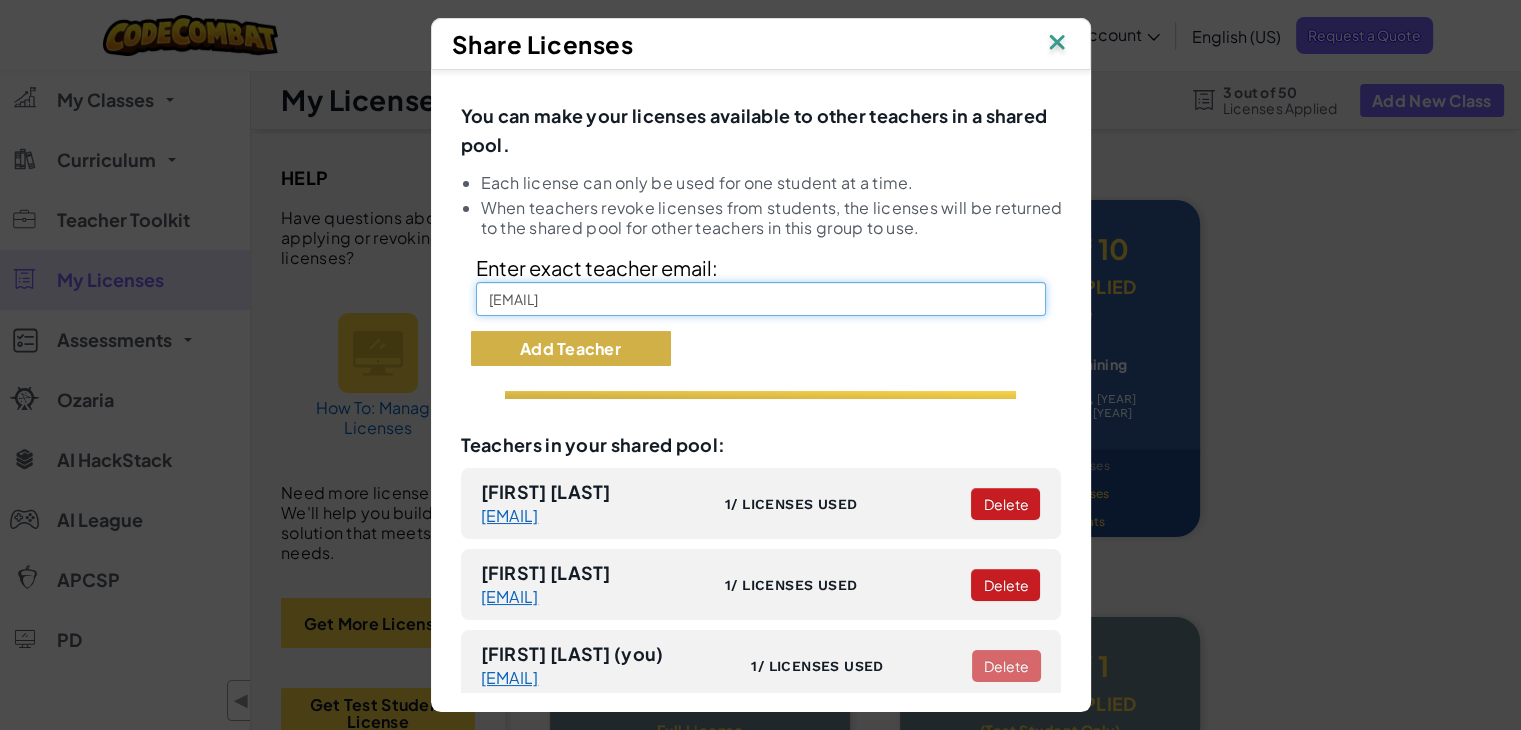 type on "dboukahmad555@gmail.com" 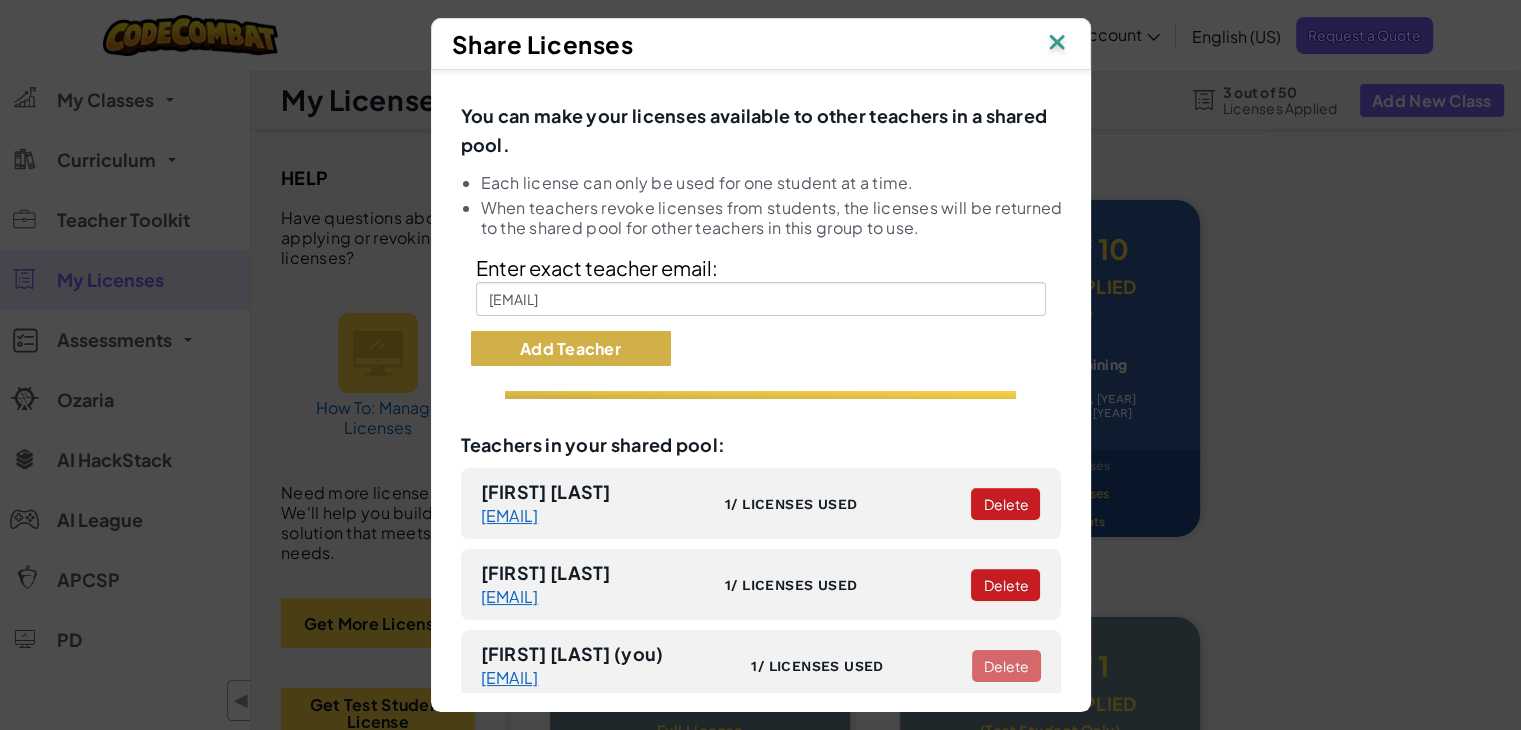 click on "Add Teacher" at bounding box center (571, 348) 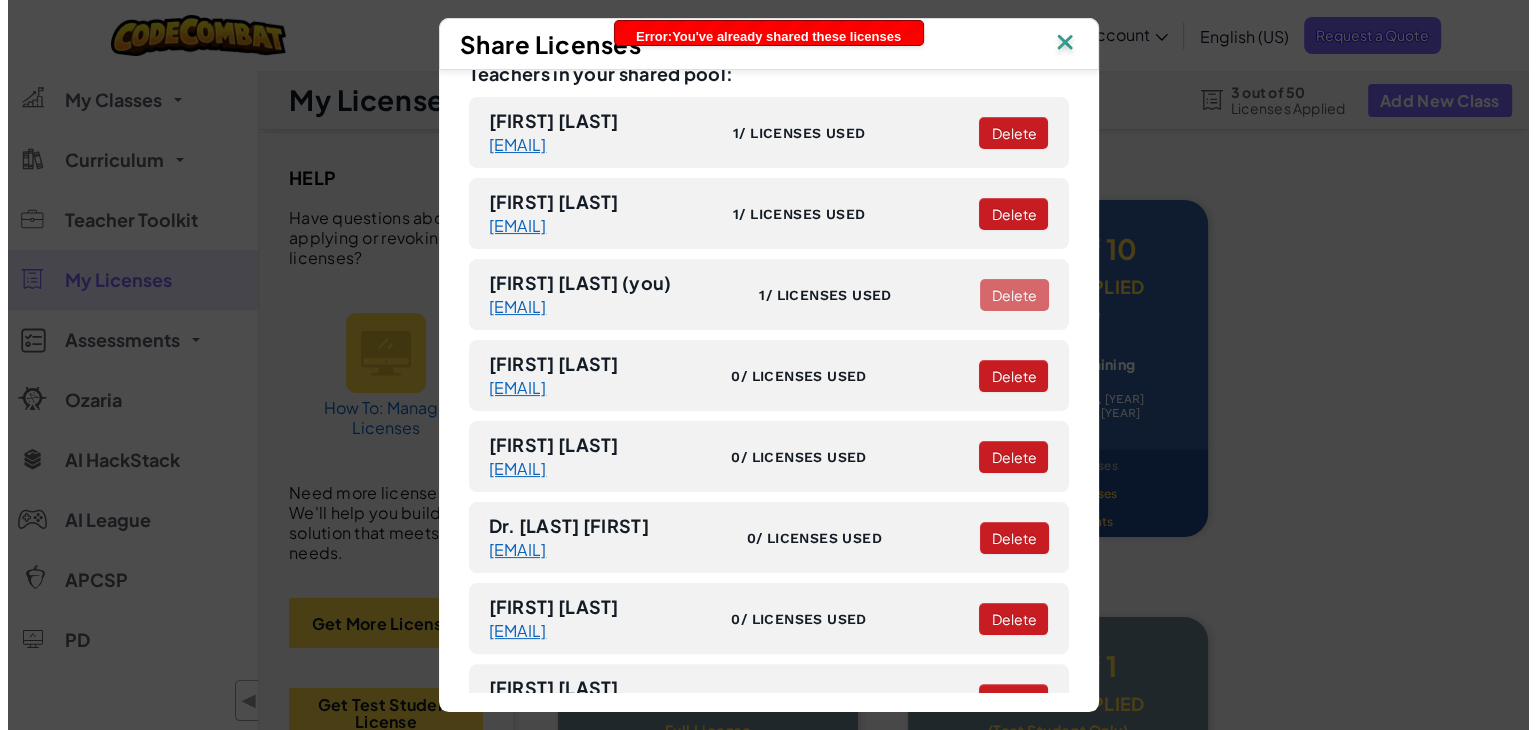 scroll, scrollTop: 520, scrollLeft: 0, axis: vertical 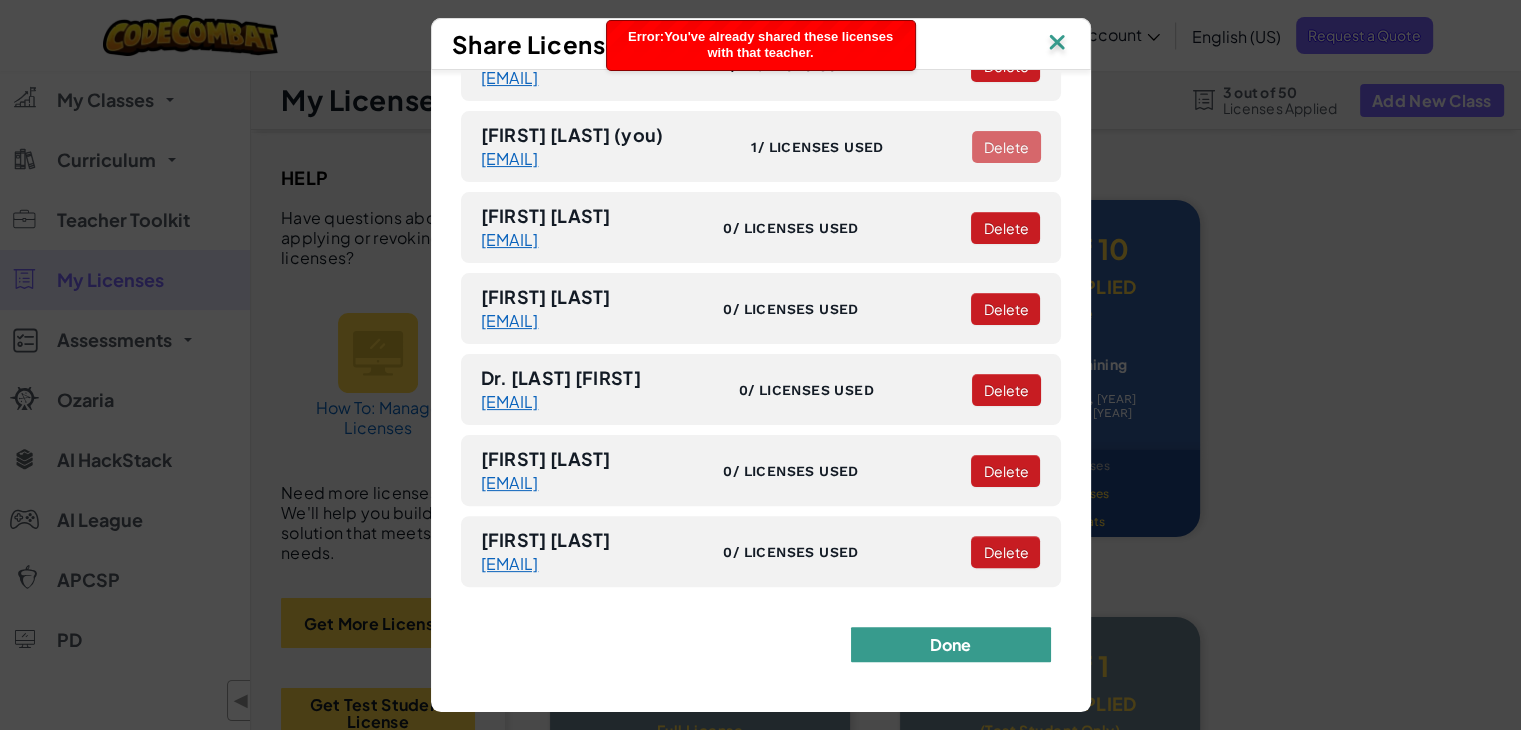 click on "Done" at bounding box center (951, 644) 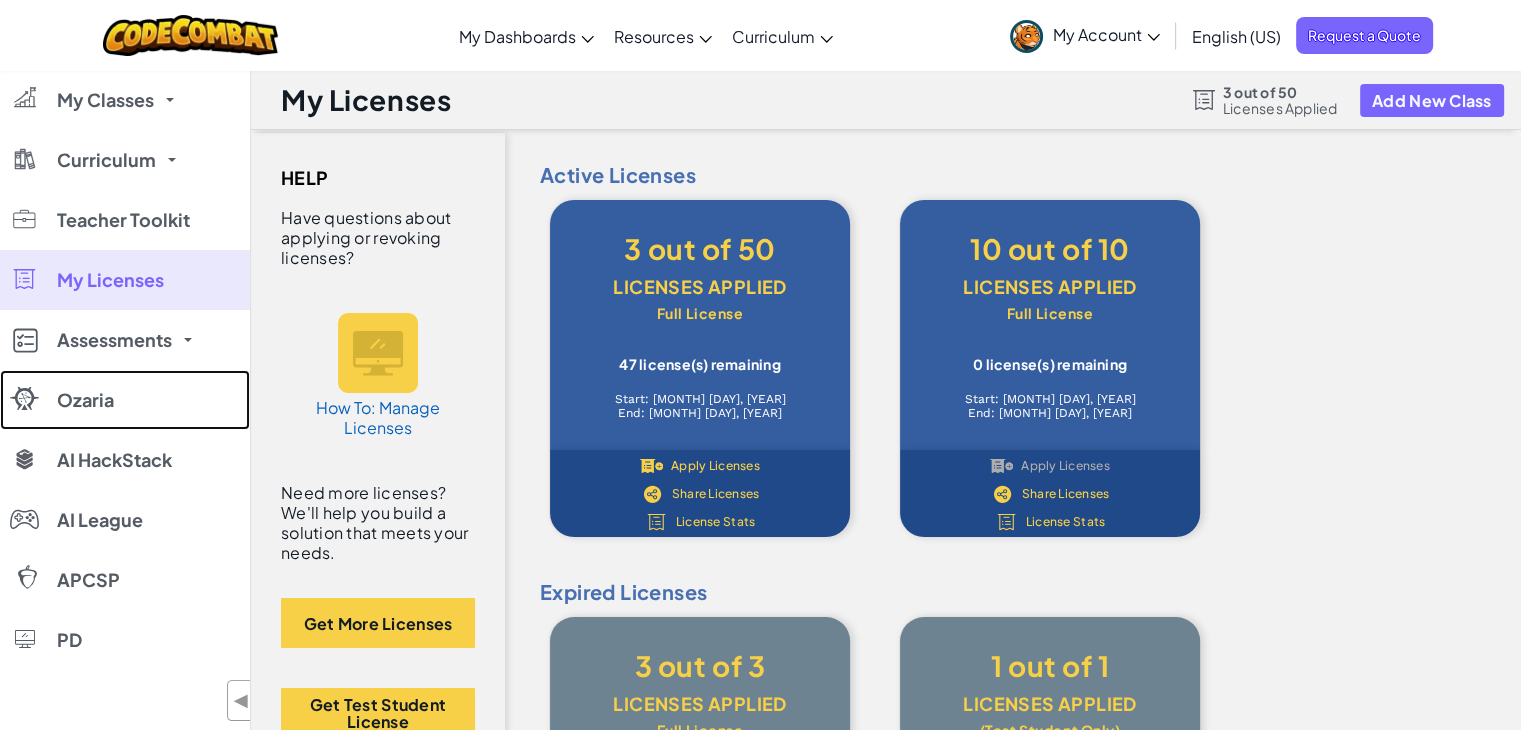 drag, startPoint x: 172, startPoint y: 381, endPoint x: 609, endPoint y: 122, distance: 507.9862 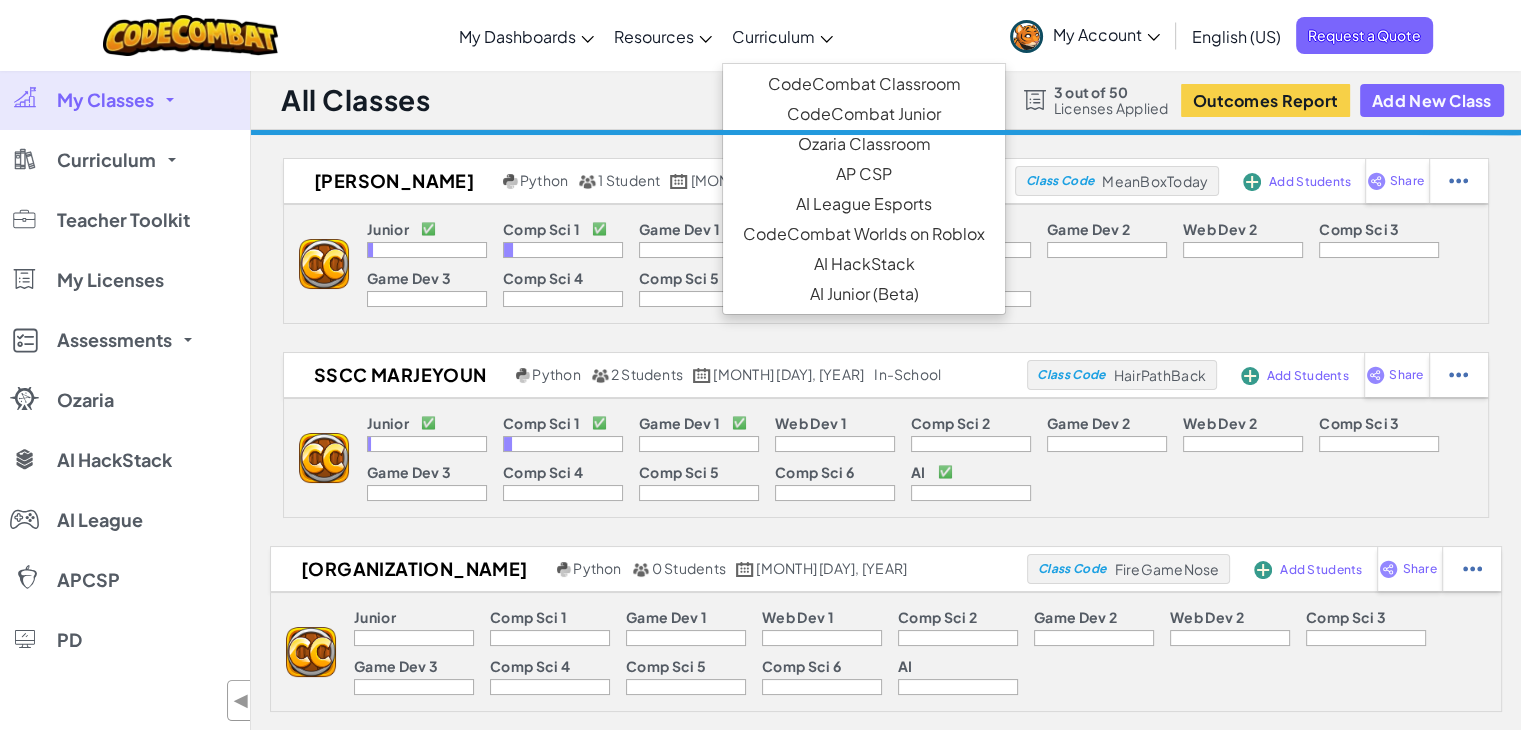 click on "Curriculum" at bounding box center [782, 36] 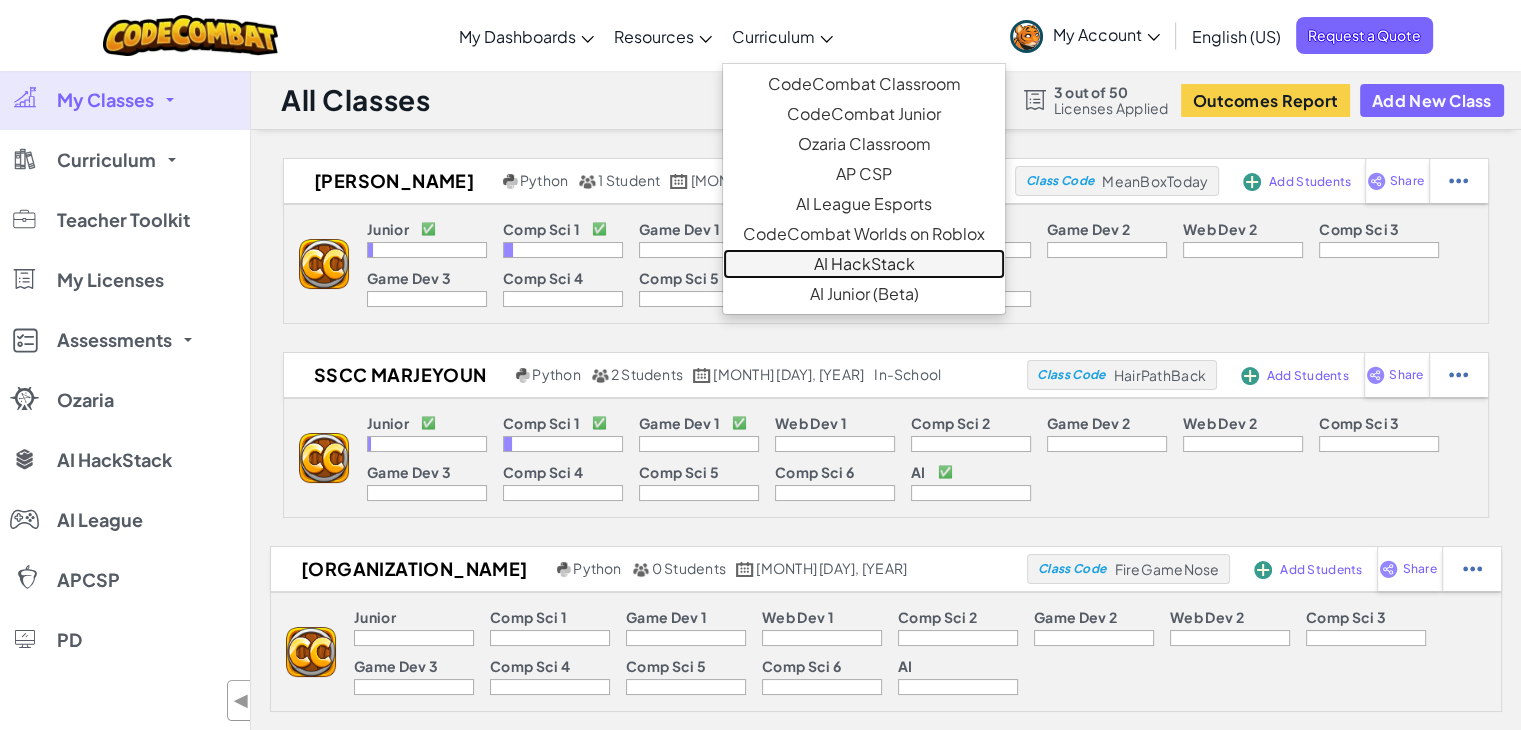 click on "AI HackStack" at bounding box center [864, 264] 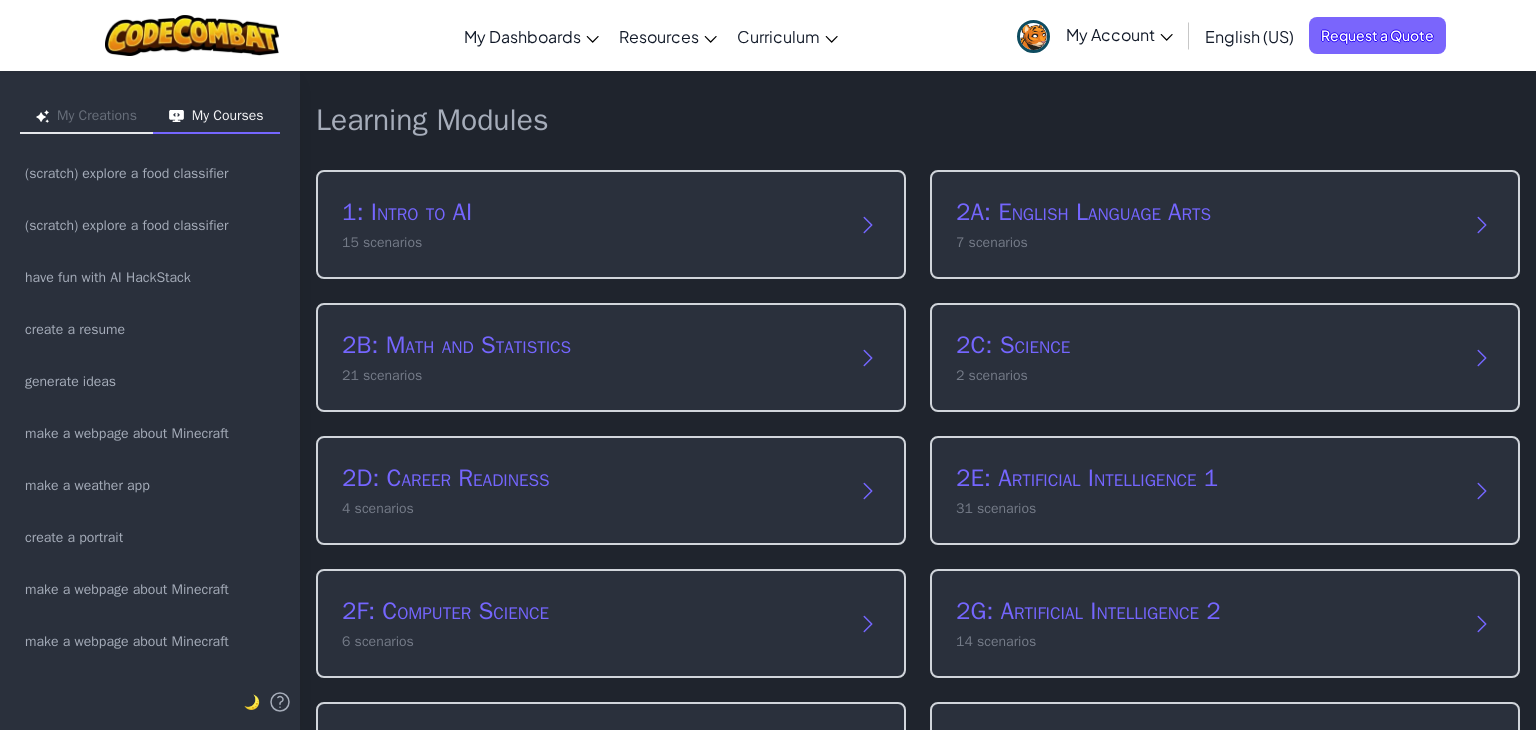 click on "1: Intro to AI 15   scenarios" at bounding box center (611, 224) 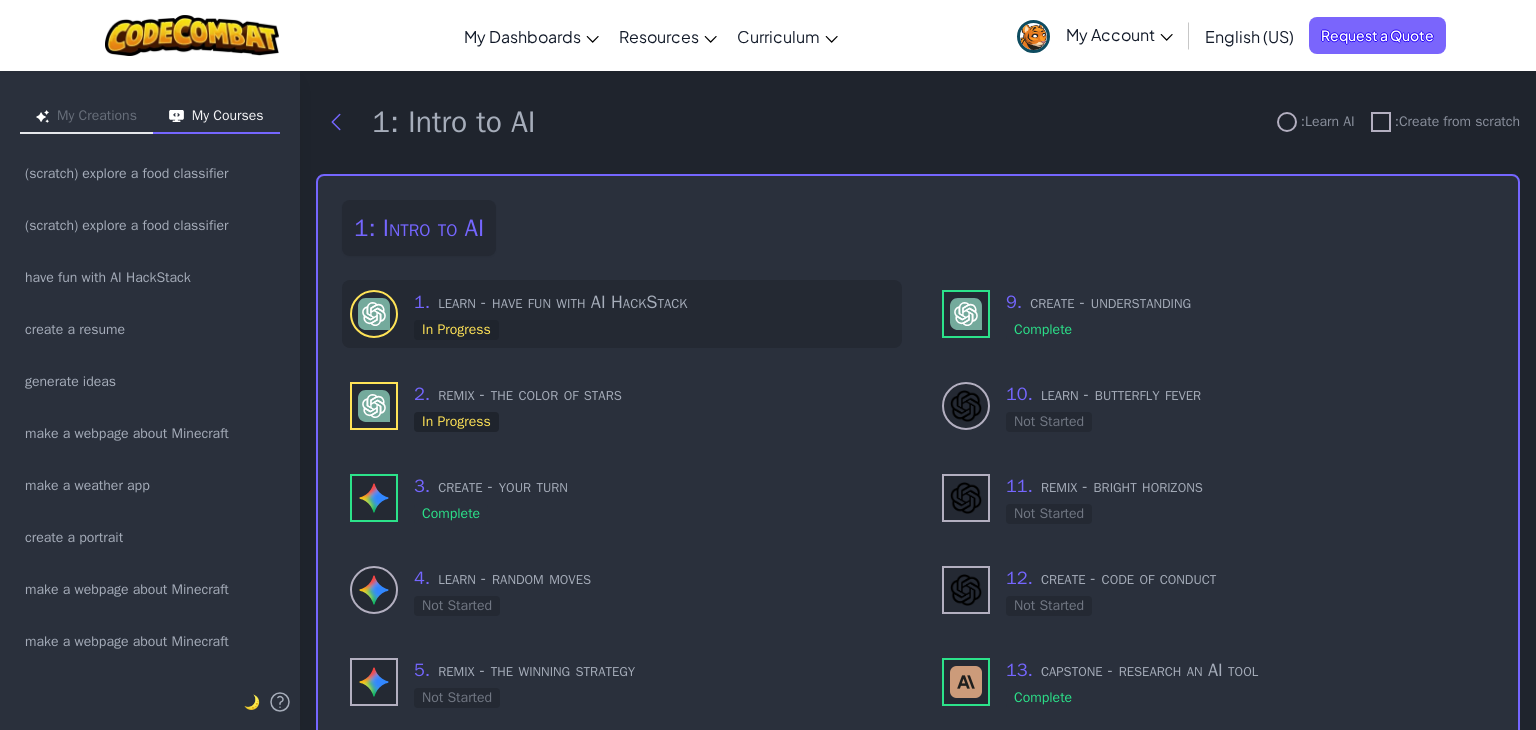 click on "1 . learn - have fun with AI HackStack In Progress" at bounding box center (654, 314) 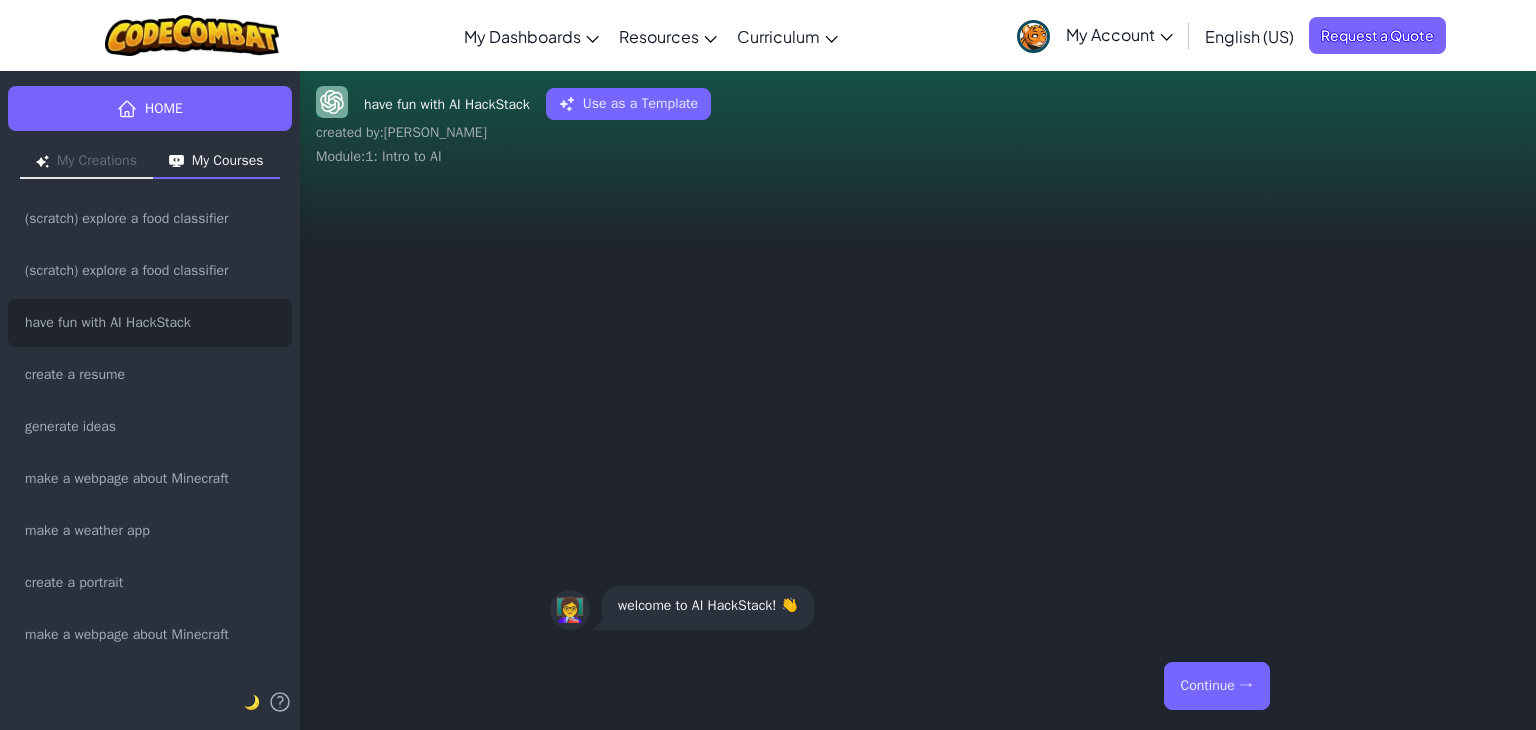 click on "Continue →" at bounding box center [1217, 686] 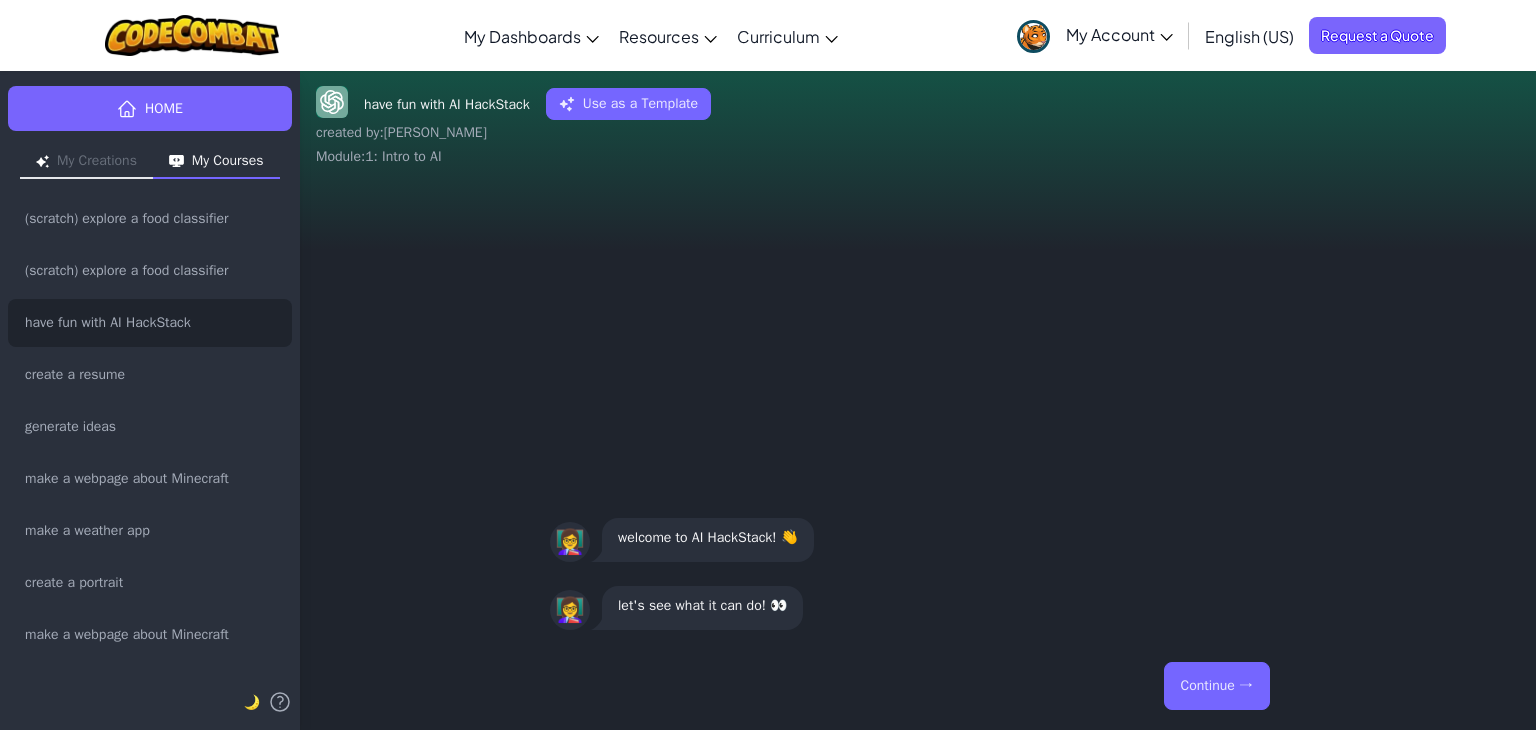click on "Continue →" at bounding box center (1217, 686) 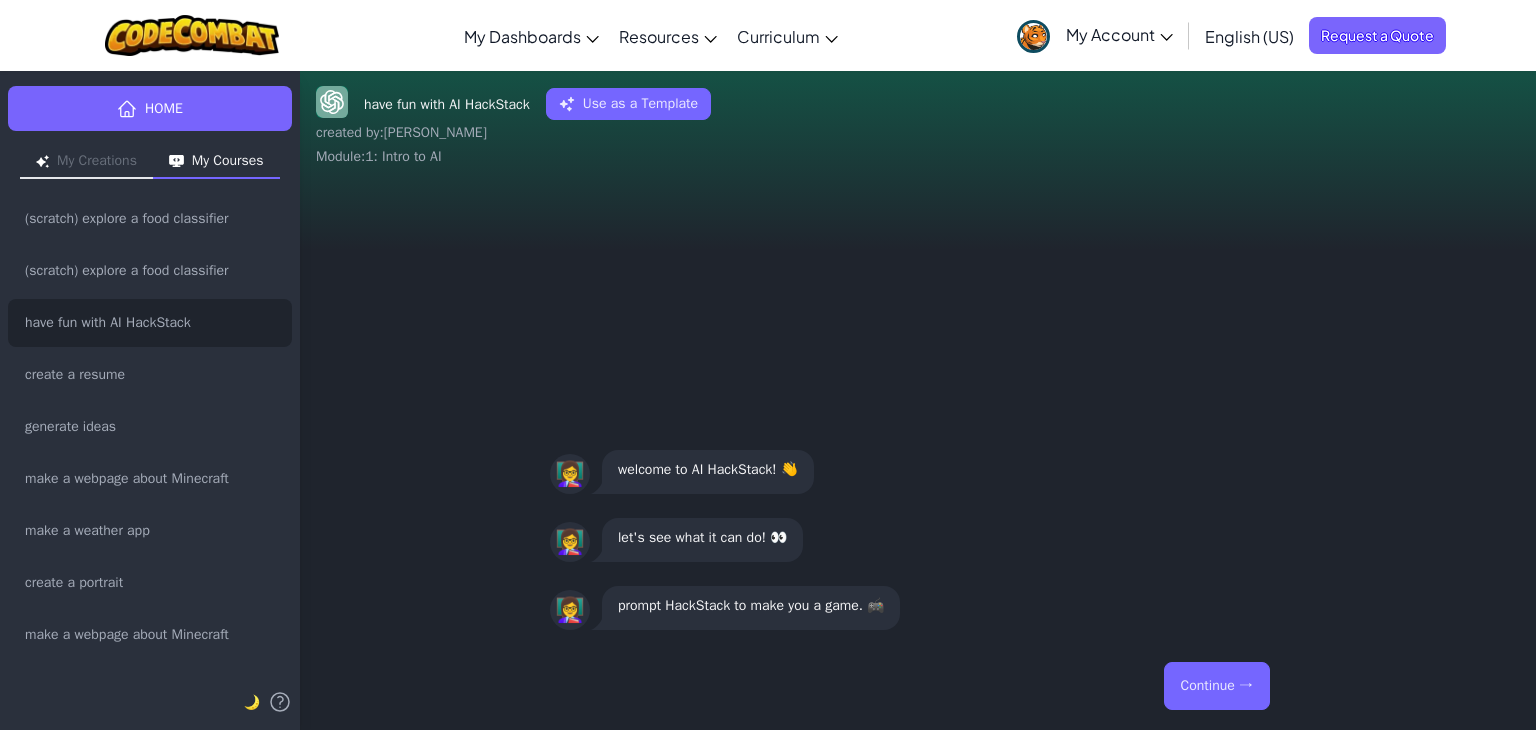 click on "Continue →" at bounding box center (1217, 686) 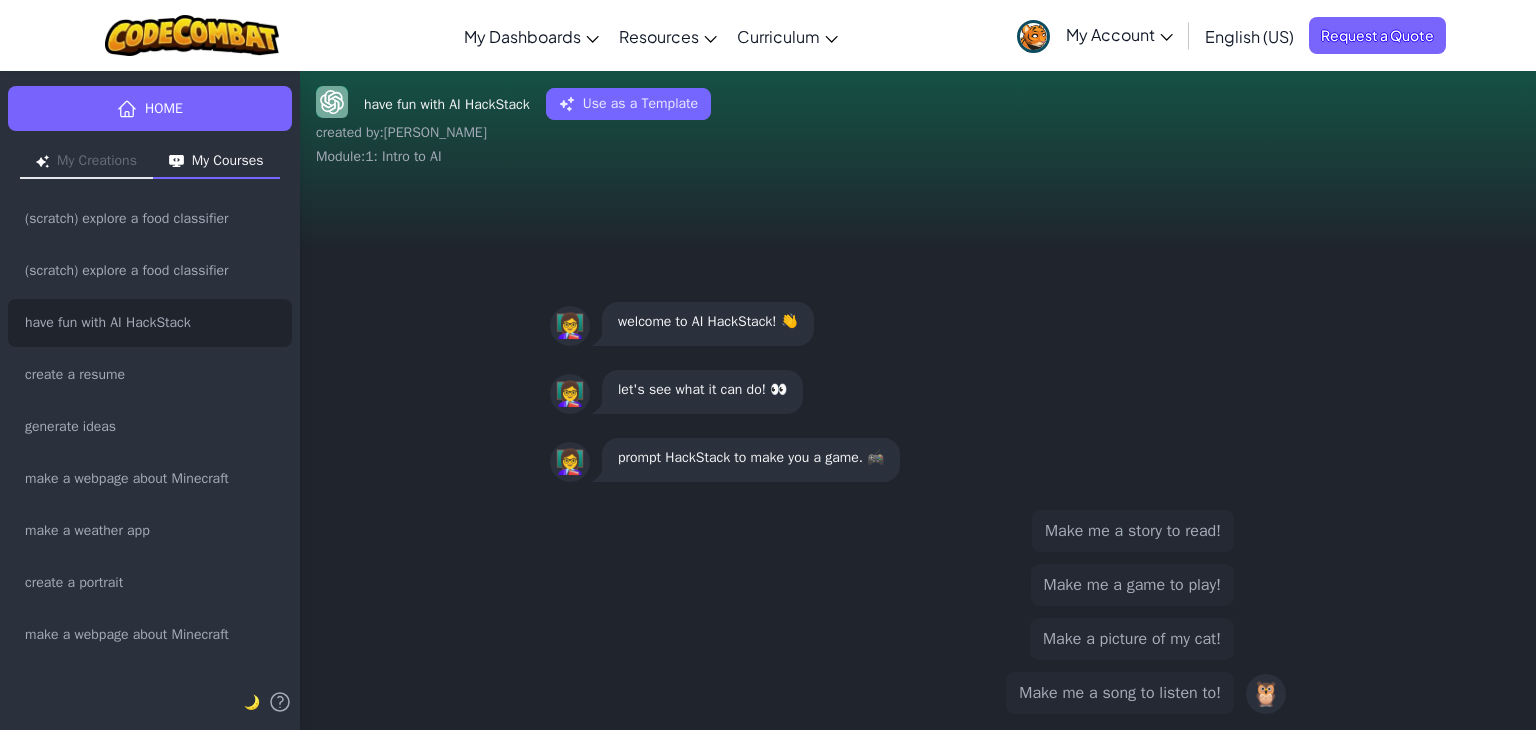 click on "Make me a story to read!" at bounding box center [1133, 531] 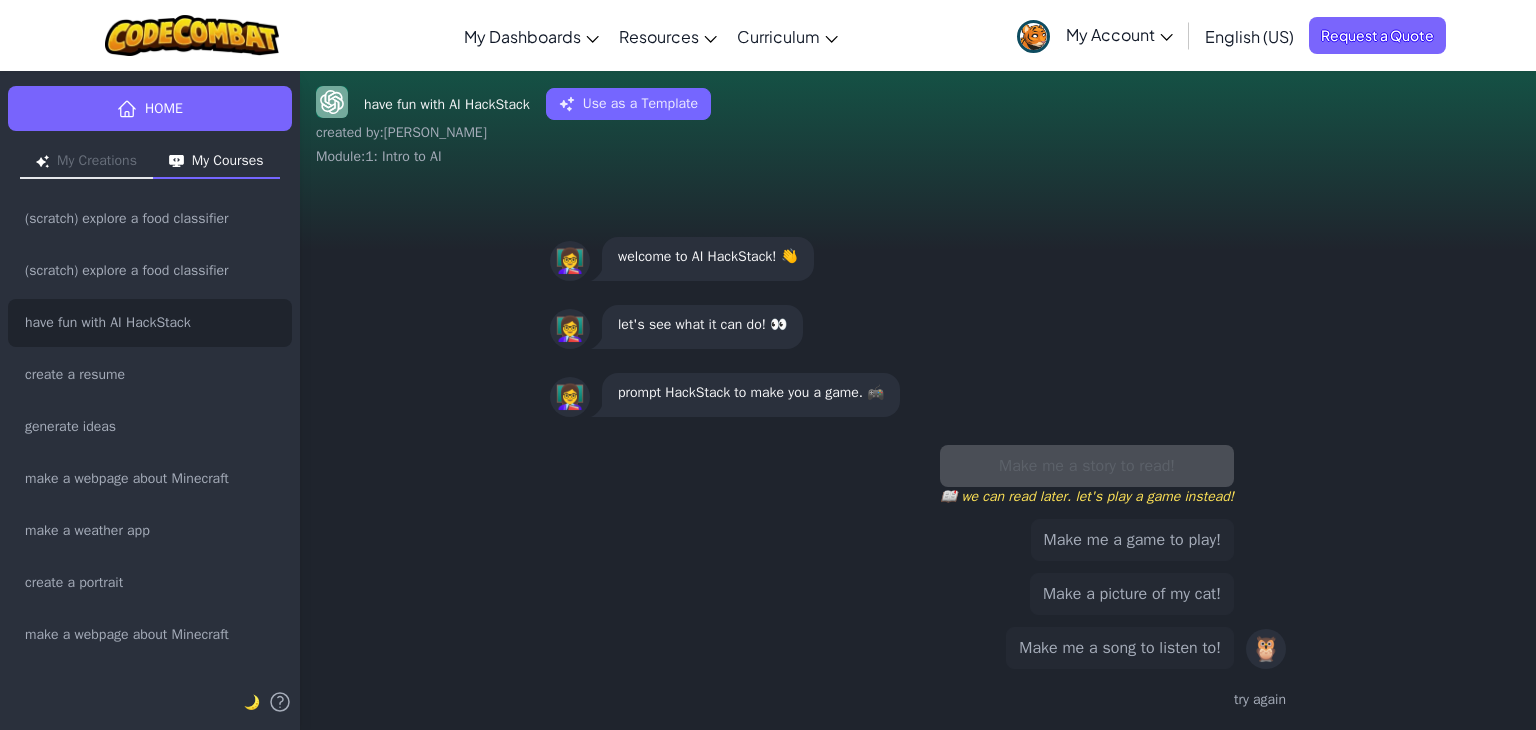 click on "Make me a game to play!" at bounding box center (1132, 540) 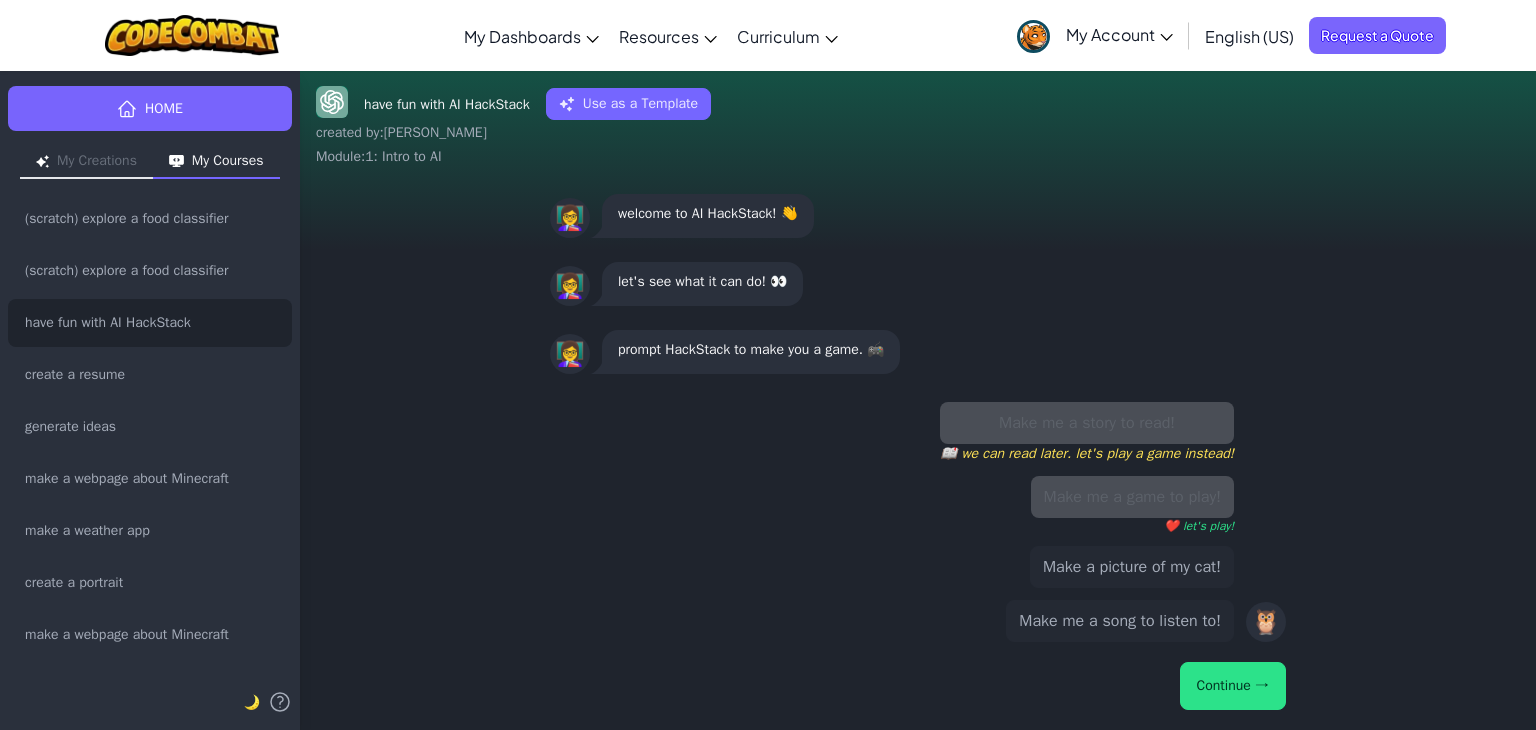 click on "Continue →" at bounding box center [1233, 686] 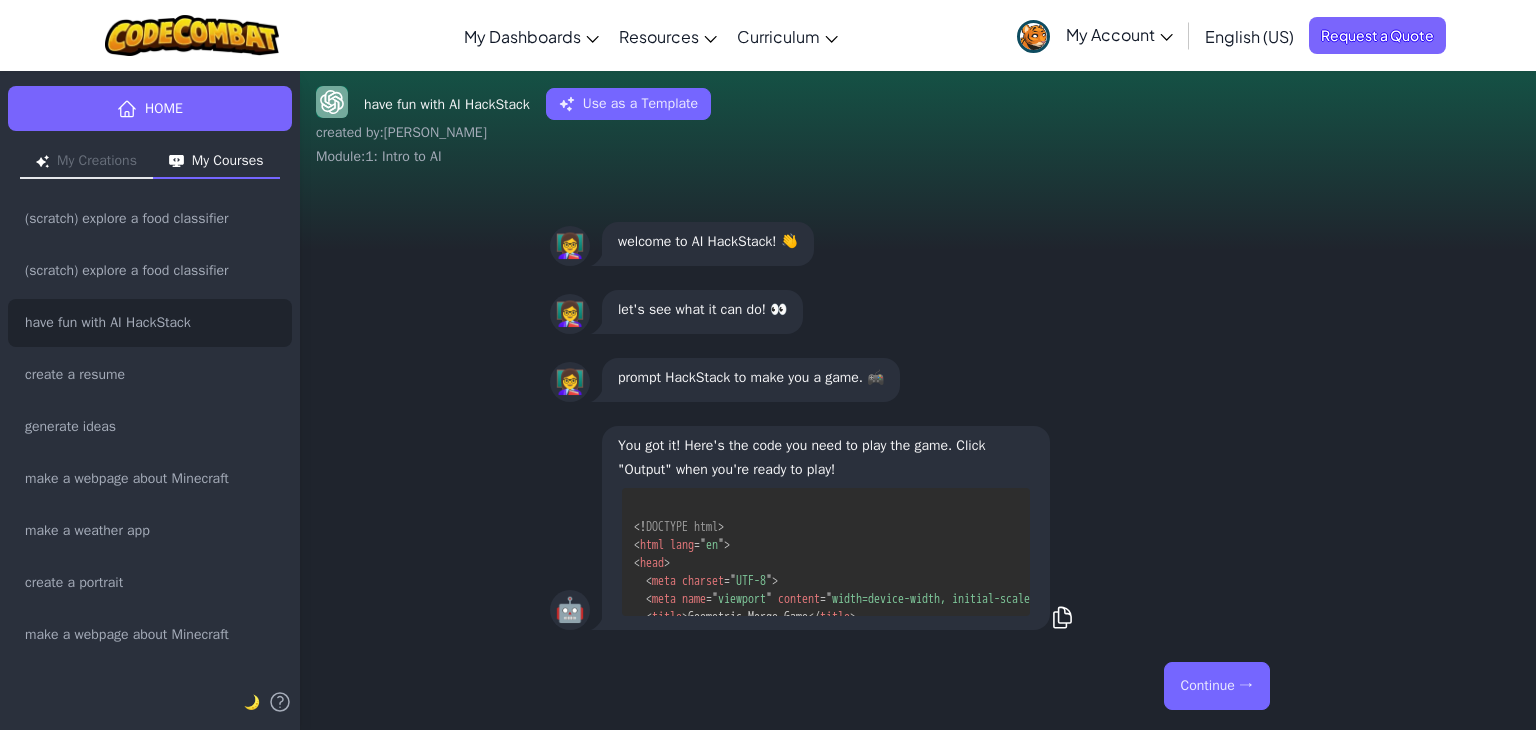 scroll, scrollTop: 487, scrollLeft: 0, axis: vertical 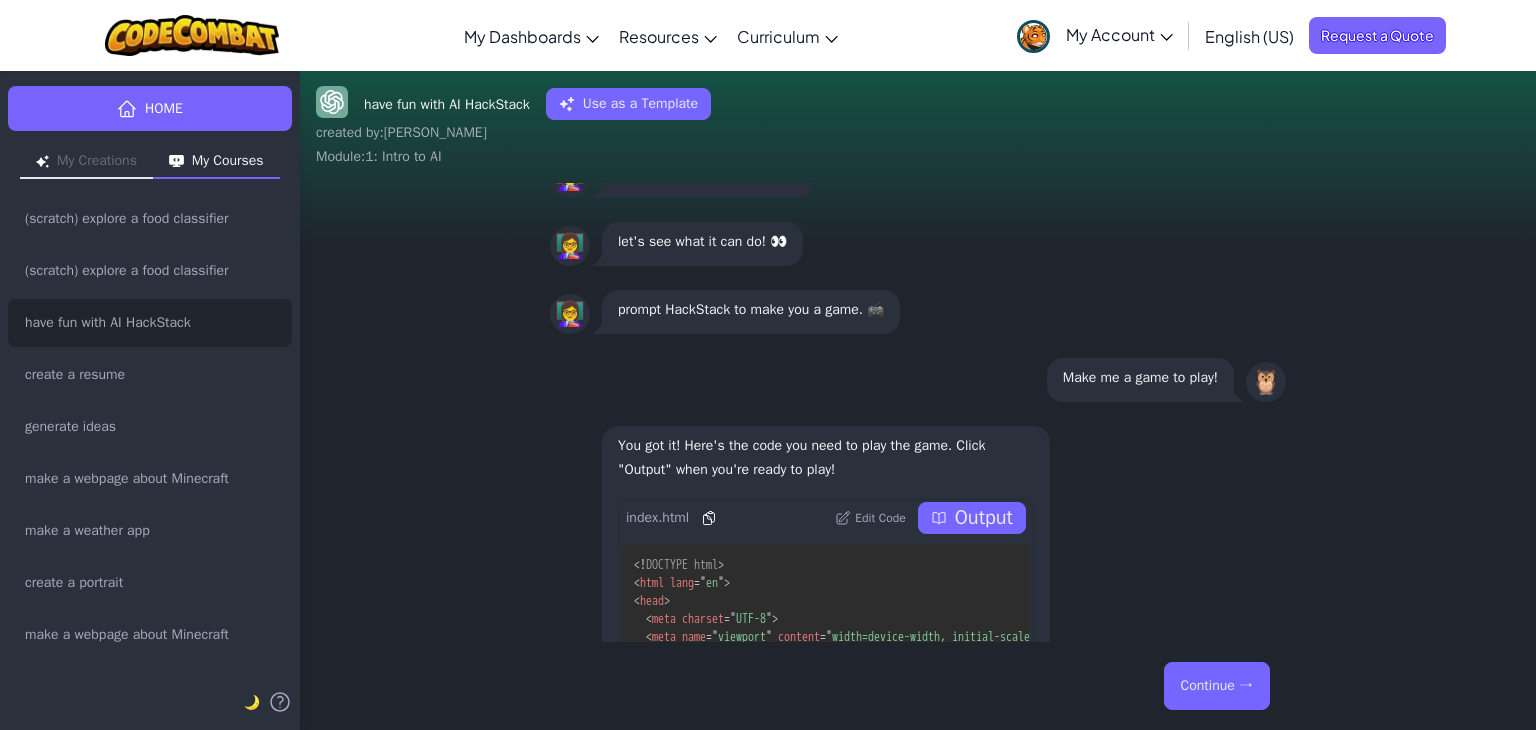 drag, startPoint x: 1018, startPoint y: 518, endPoint x: 1017, endPoint y: 553, distance: 35.014282 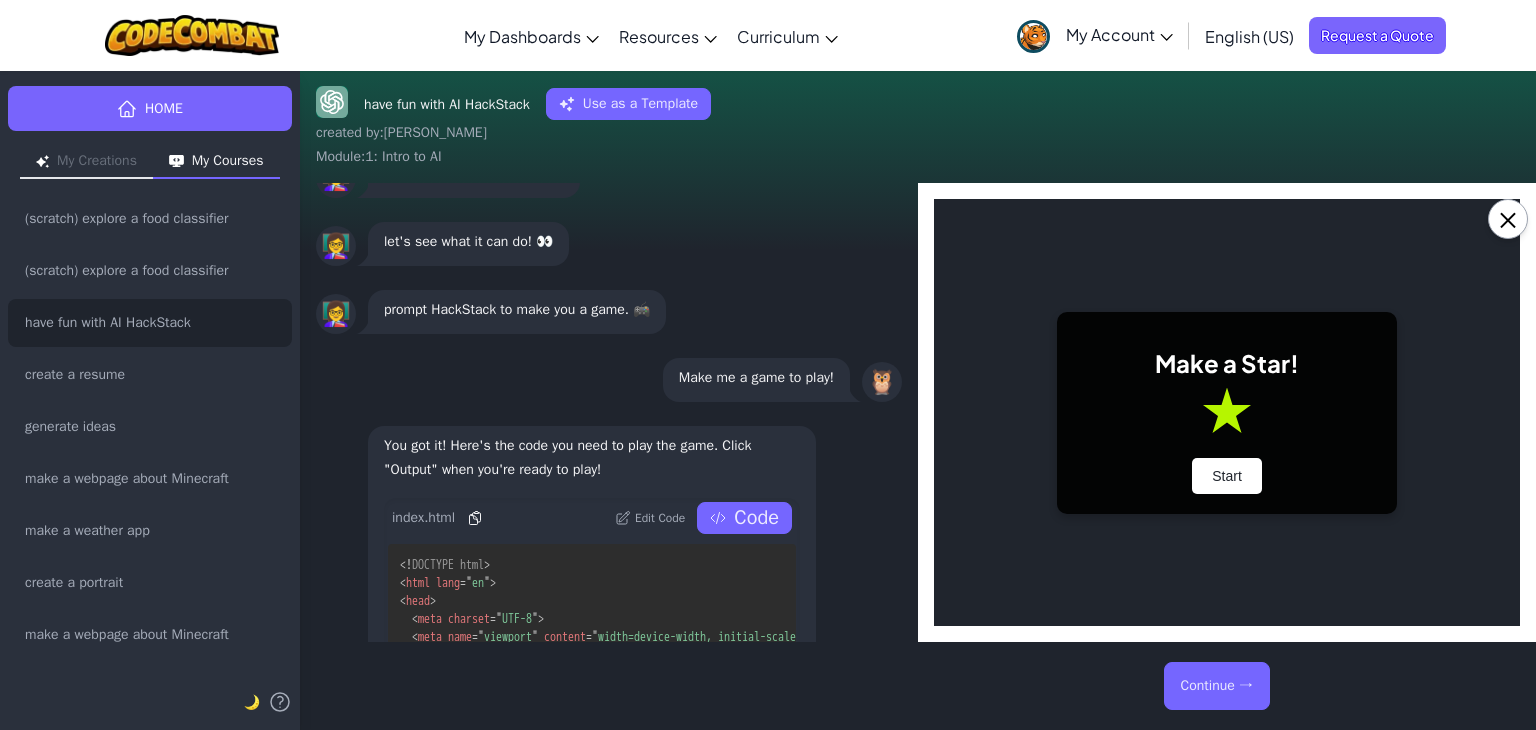 scroll, scrollTop: 0, scrollLeft: 0, axis: both 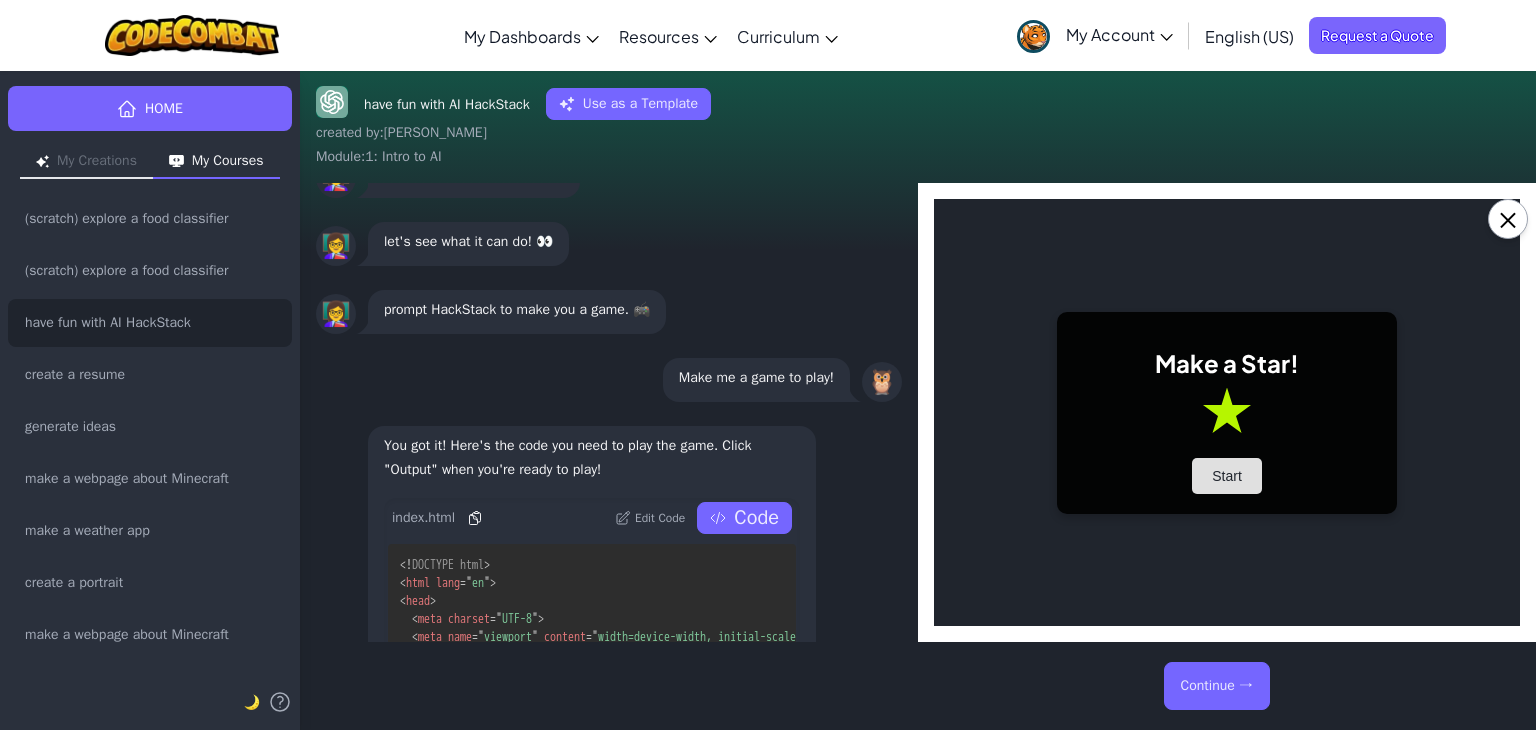 click on "Start" at bounding box center (1227, 476) 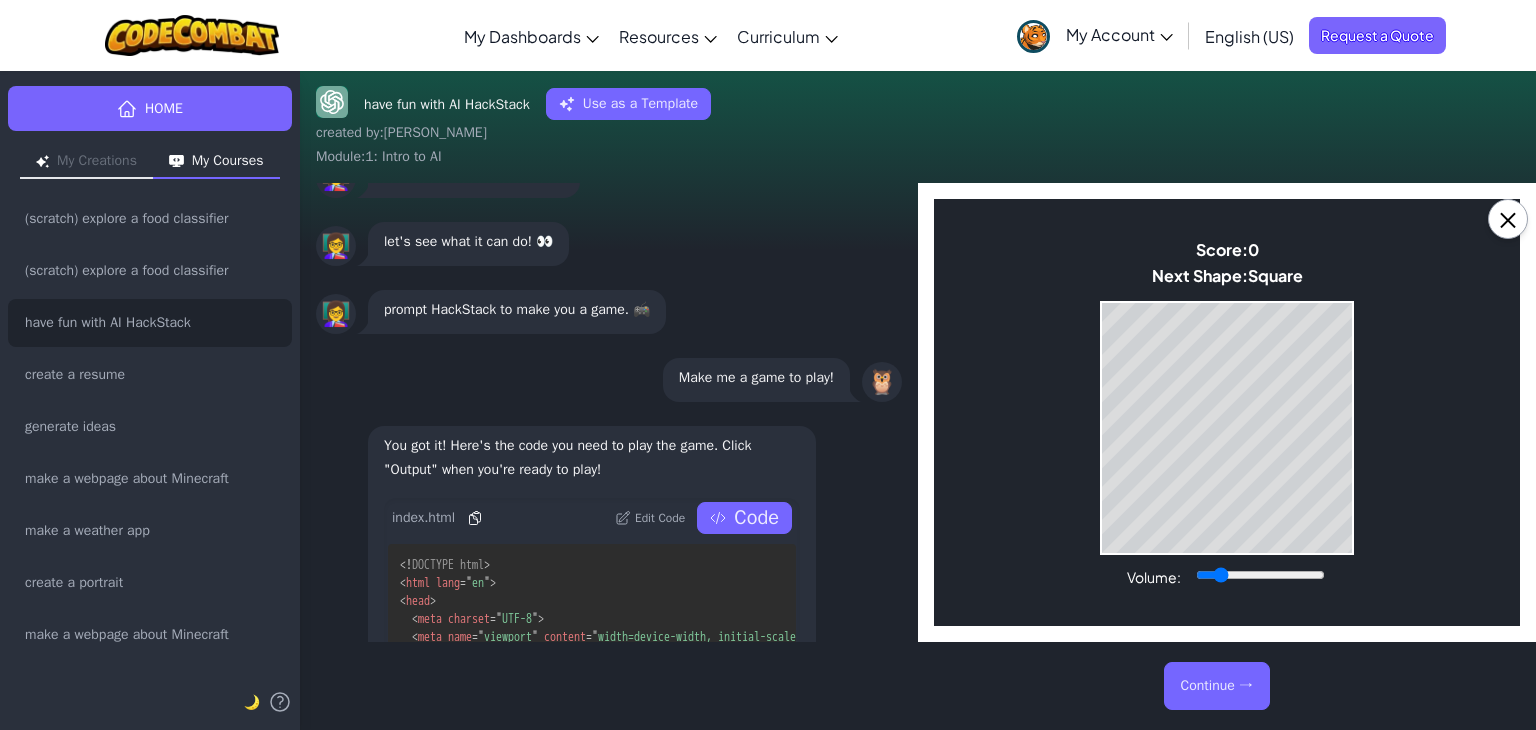 type on "0.15" 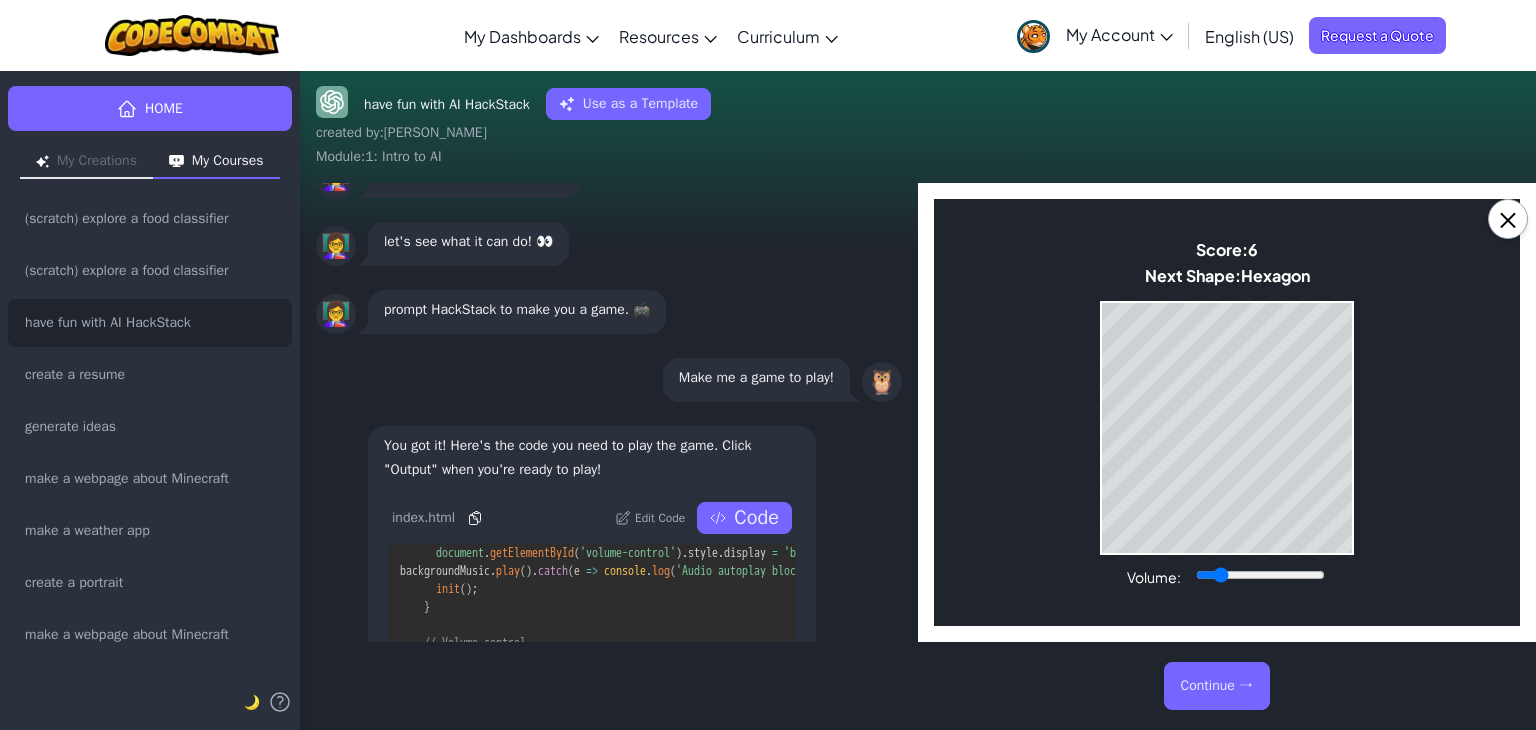 scroll, scrollTop: 9847, scrollLeft: 0, axis: vertical 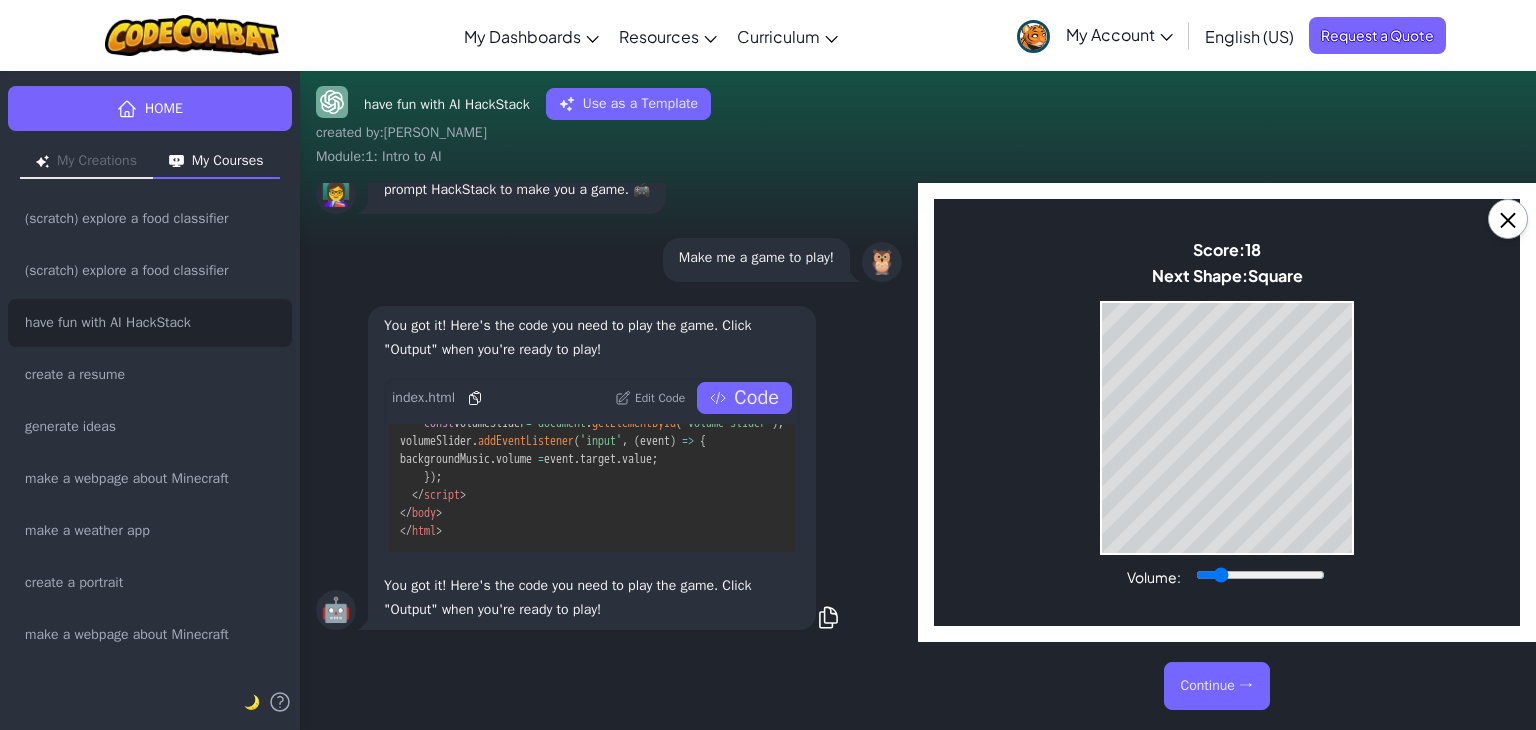 click on "Continue →" at bounding box center (1217, 686) 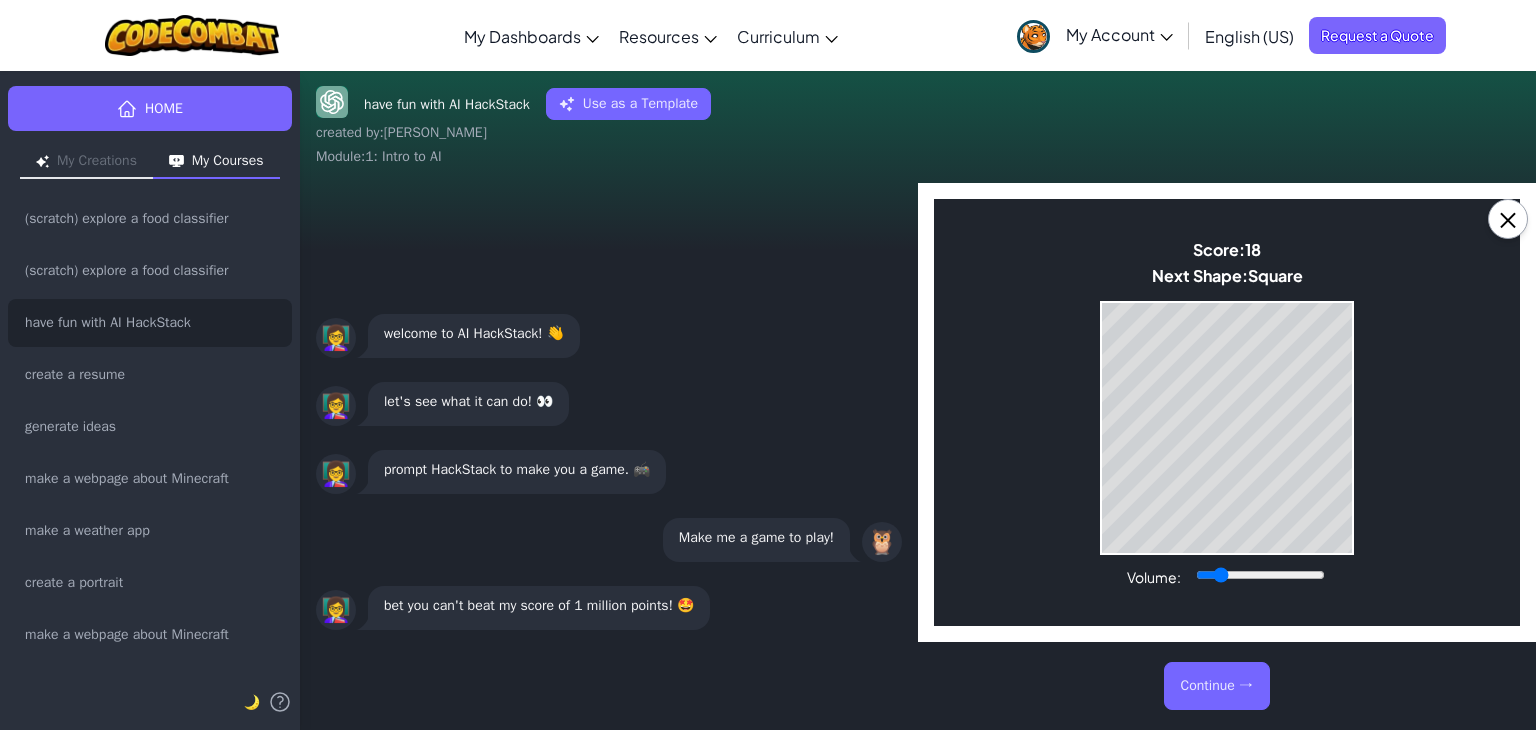 scroll, scrollTop: 0, scrollLeft: 0, axis: both 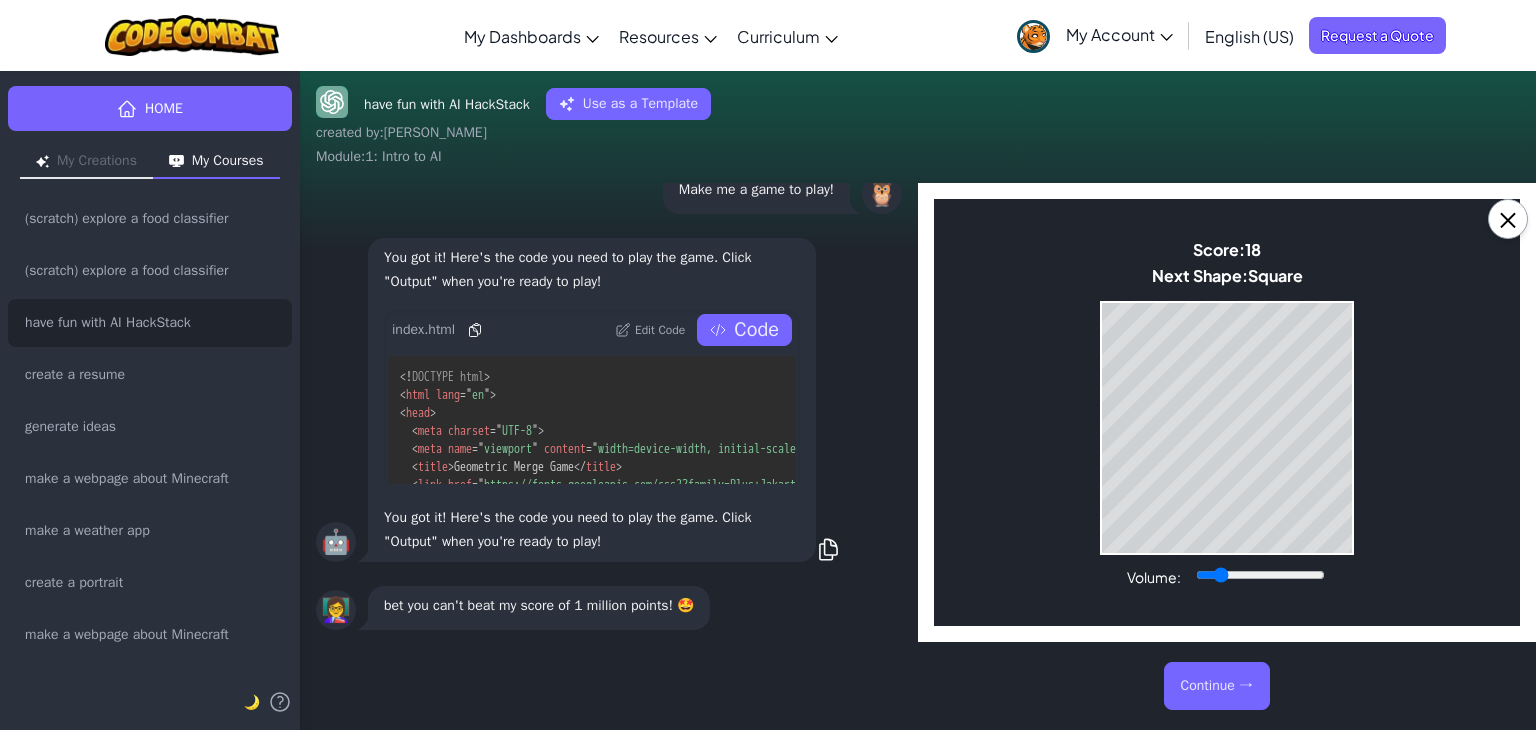 click on "Continue →" at bounding box center (1217, 686) 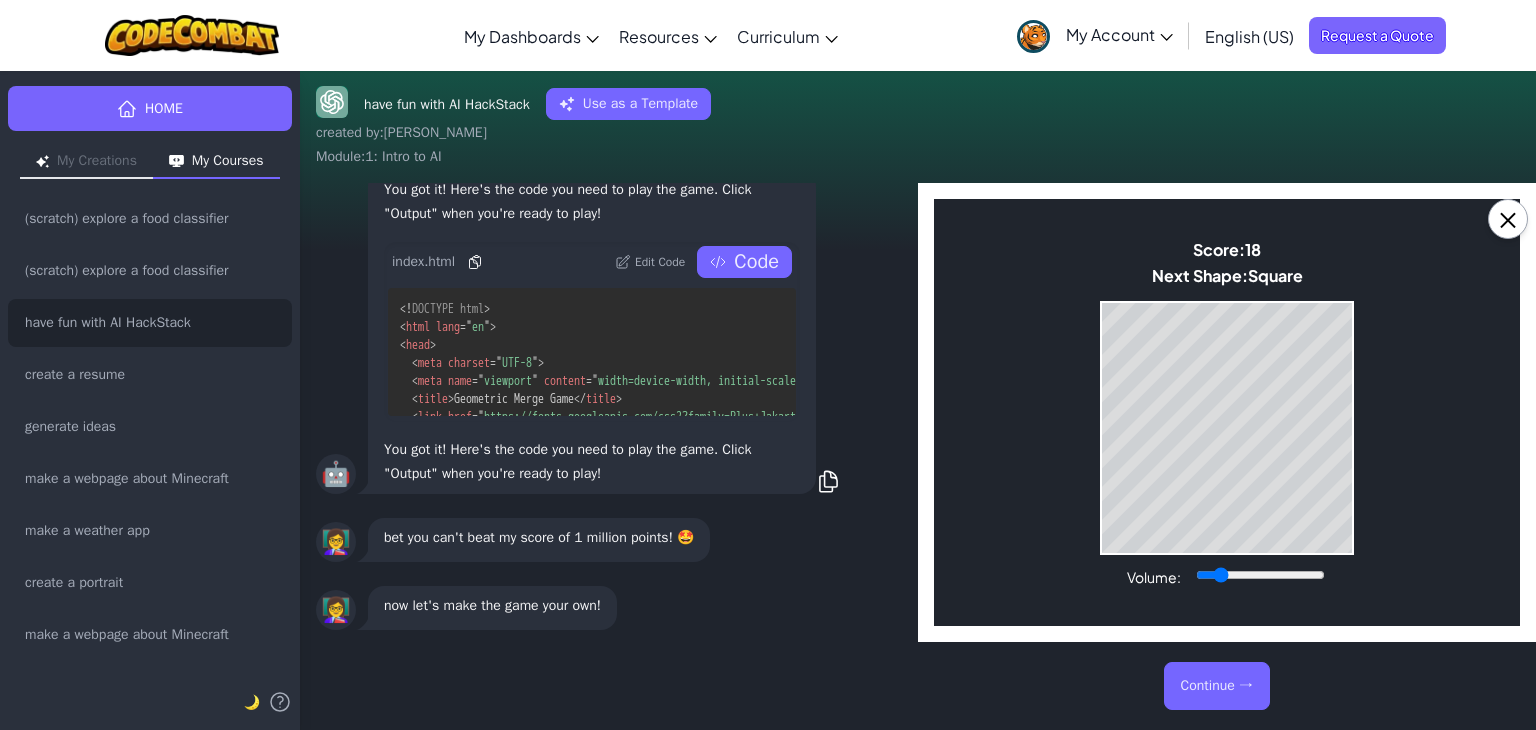 click on "Continue →" at bounding box center (1217, 686) 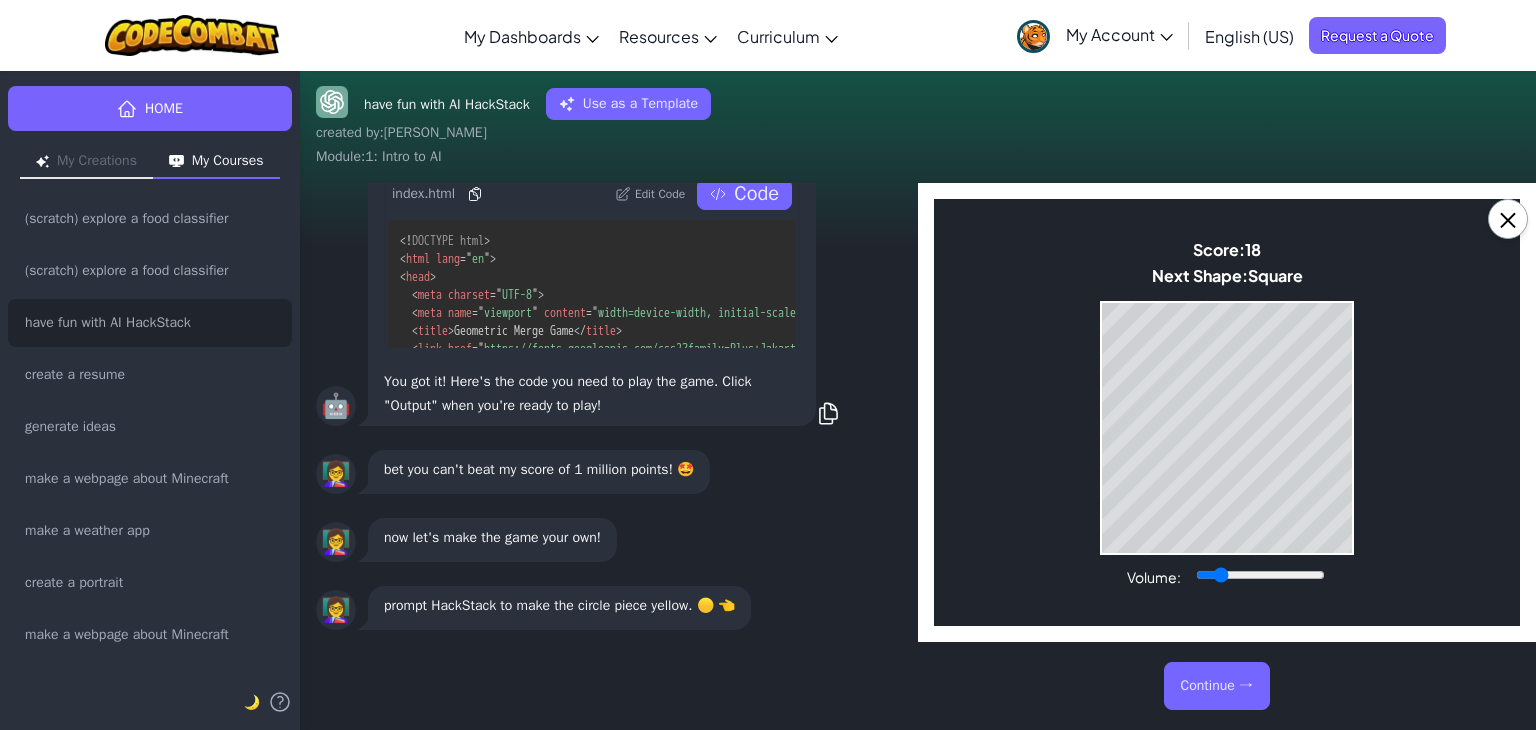 click on "Continue →" at bounding box center (1217, 686) 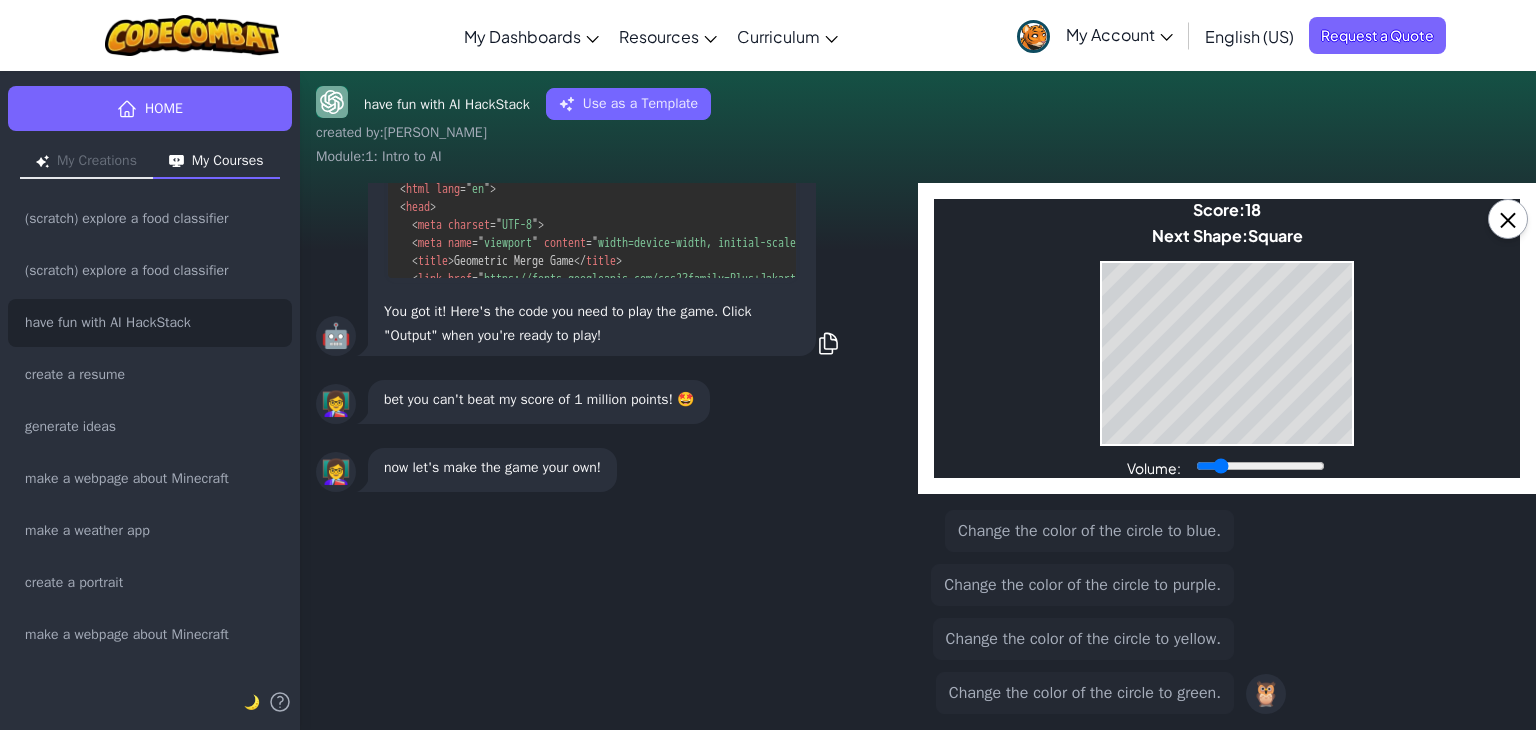 scroll, scrollTop: -145, scrollLeft: 0, axis: vertical 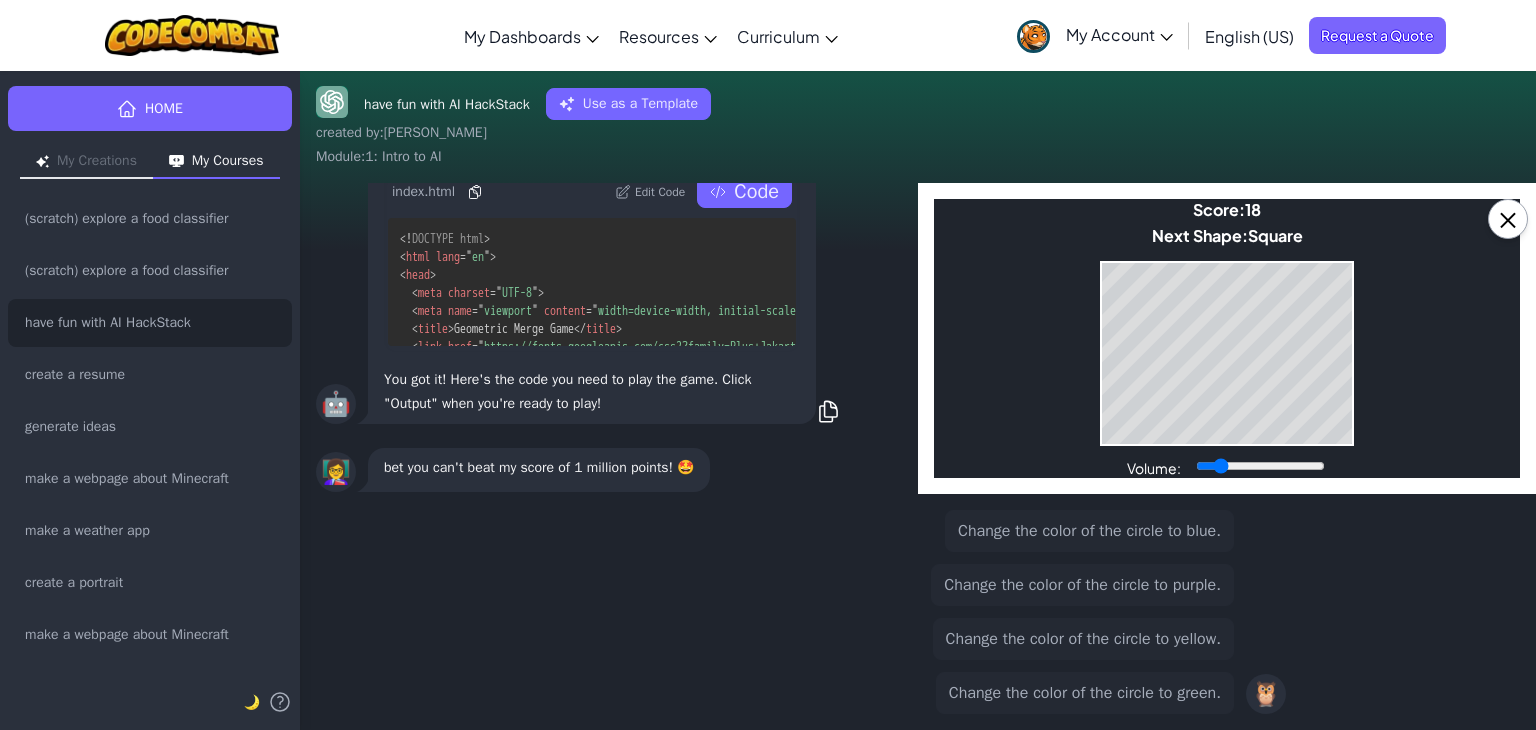 click on "Change the color of the circle to yellow." at bounding box center (1083, 639) 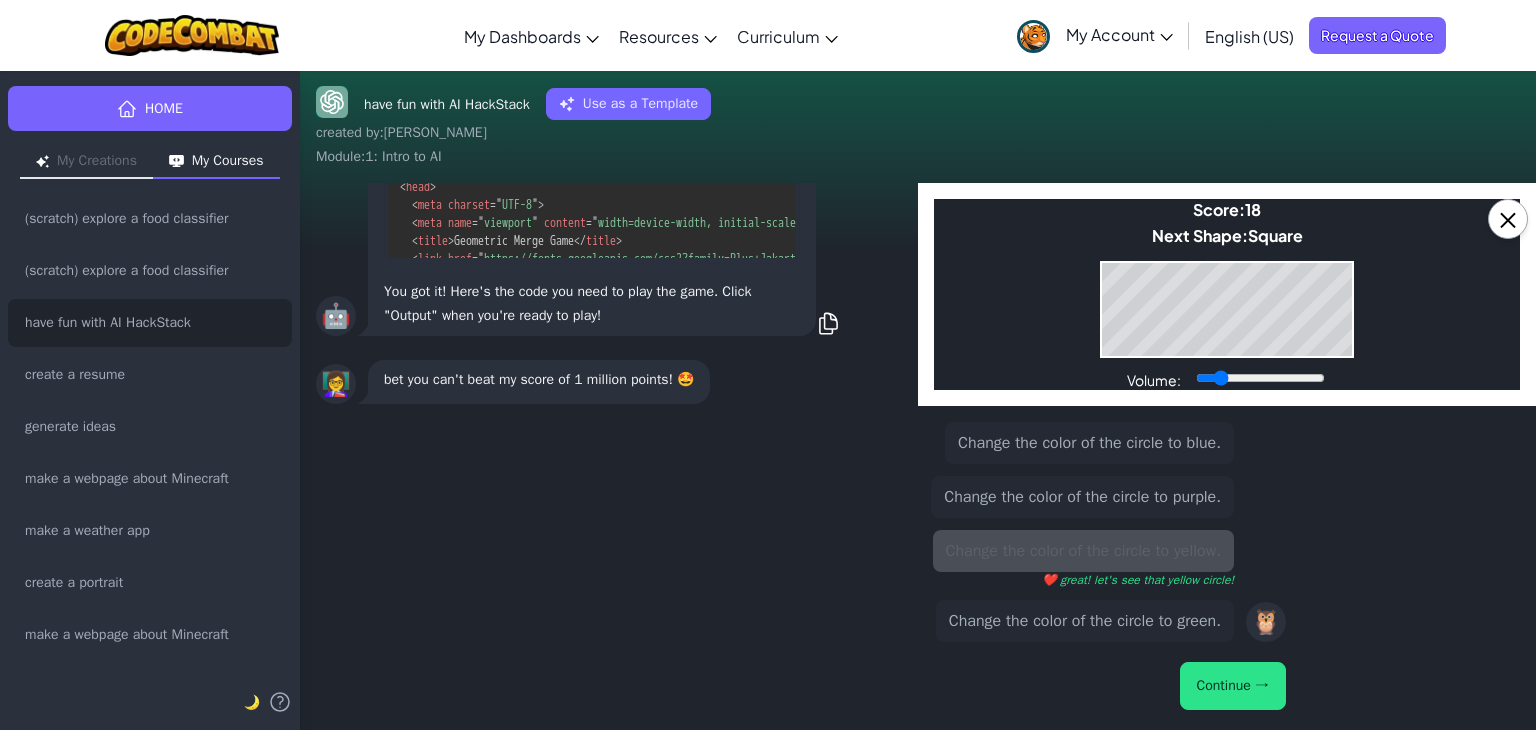 scroll, scrollTop: -233, scrollLeft: 0, axis: vertical 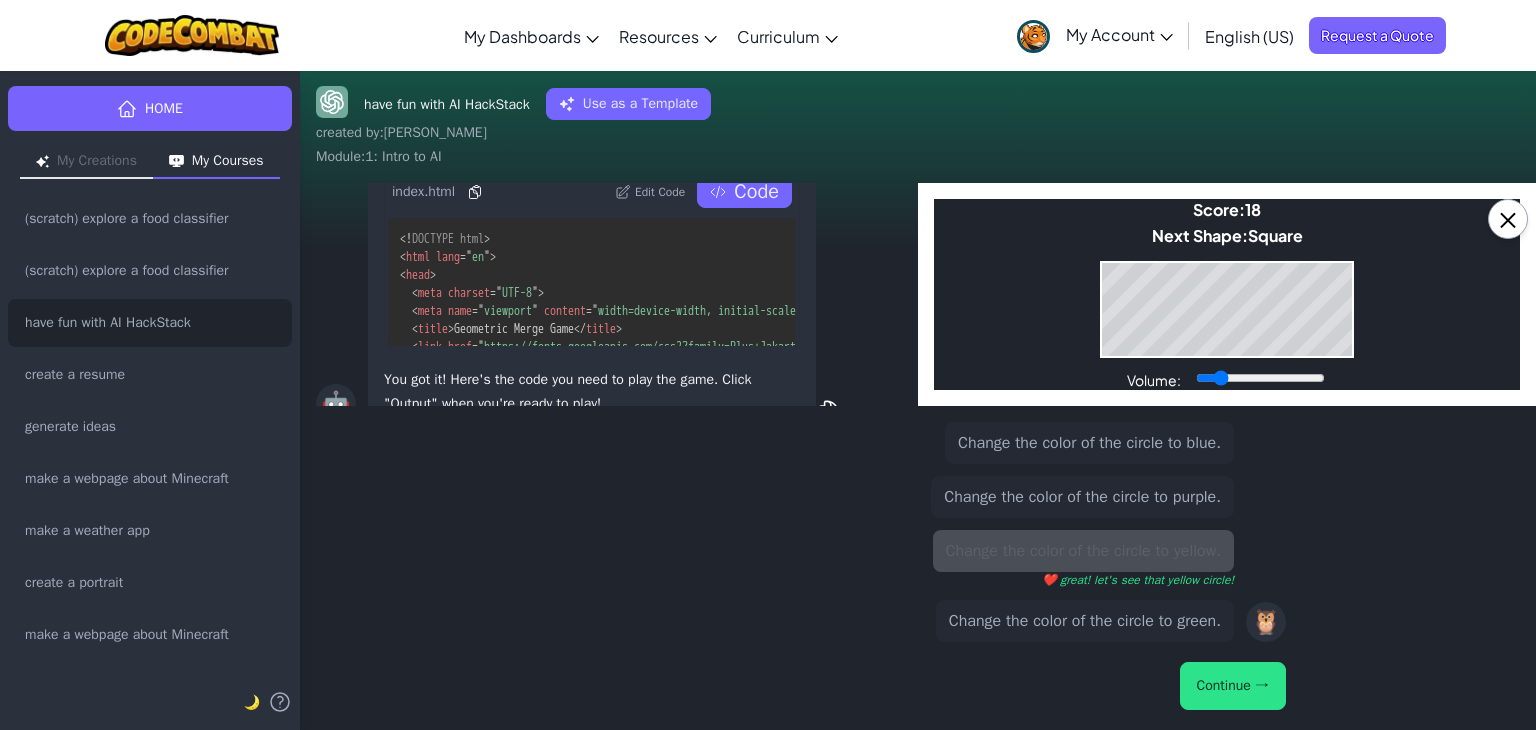 click on "Continue →" at bounding box center [1233, 686] 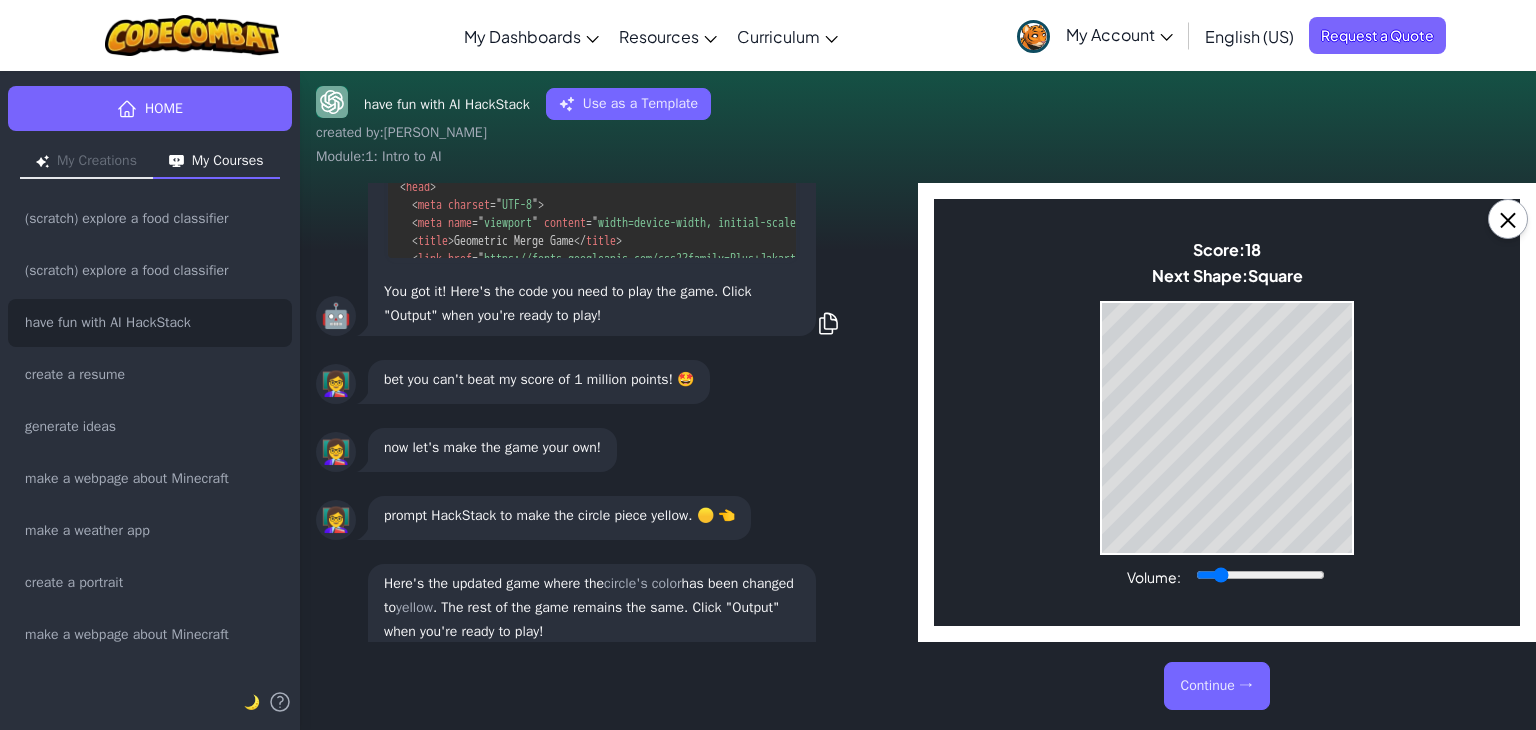 scroll, scrollTop: -251, scrollLeft: 0, axis: vertical 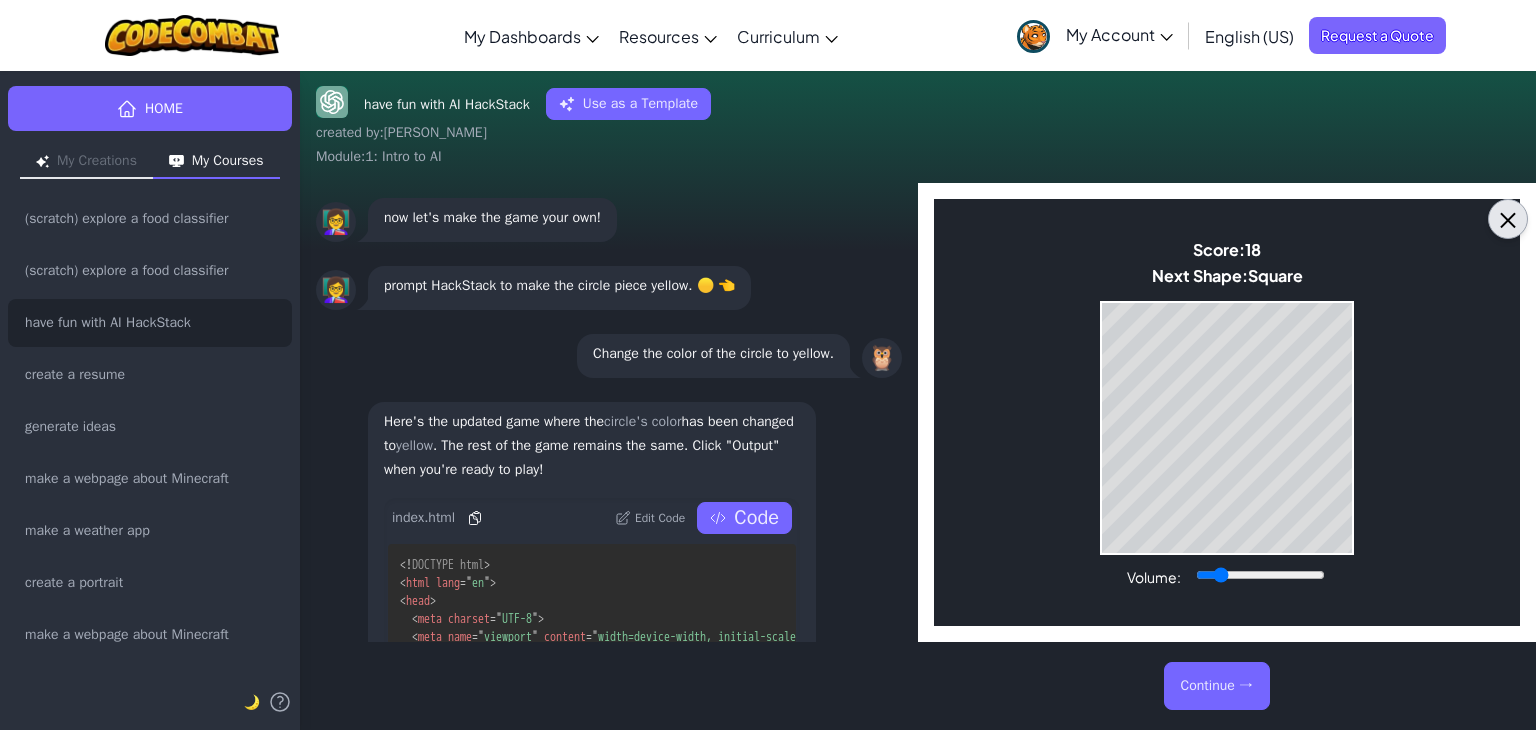 click on "×" at bounding box center (1508, 219) 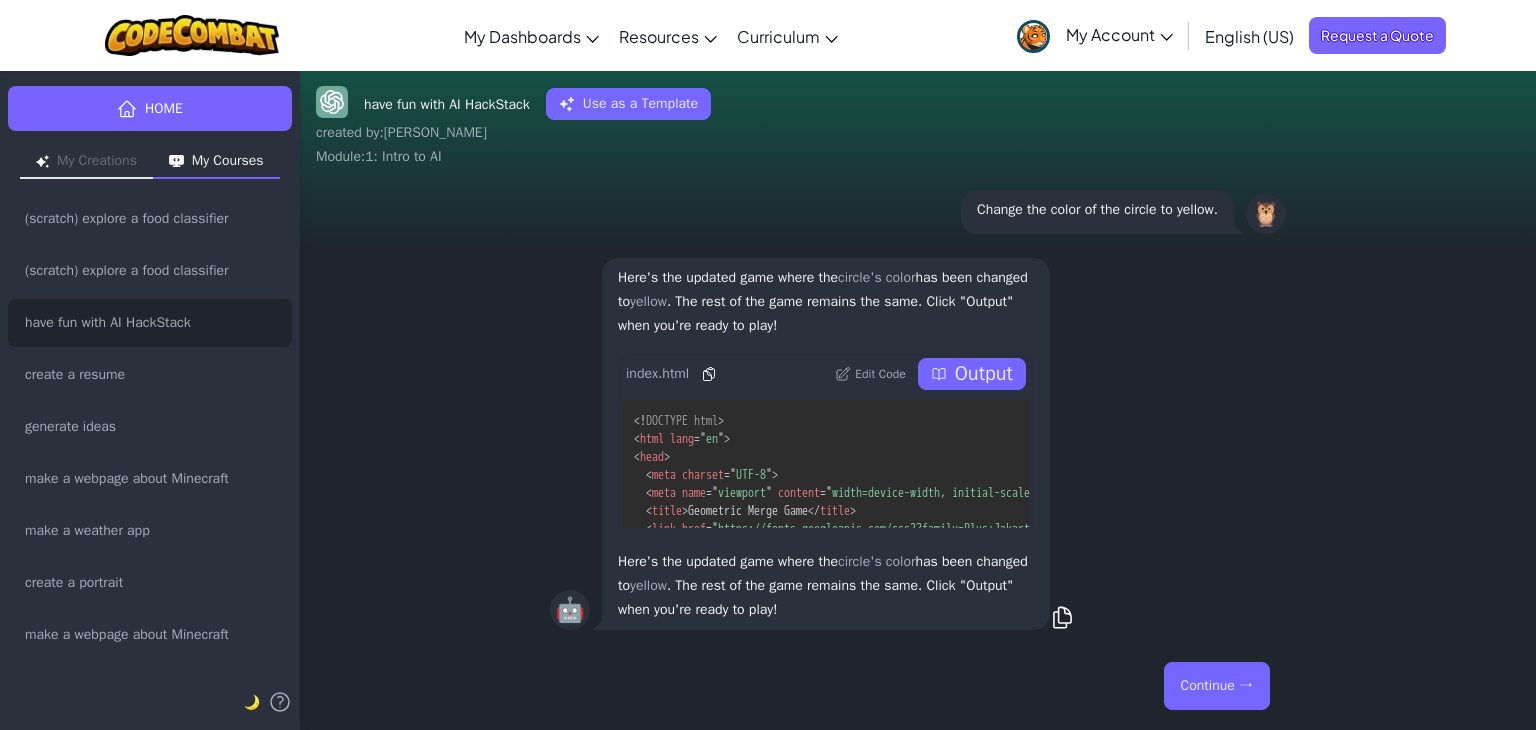 scroll, scrollTop: 0, scrollLeft: 0, axis: both 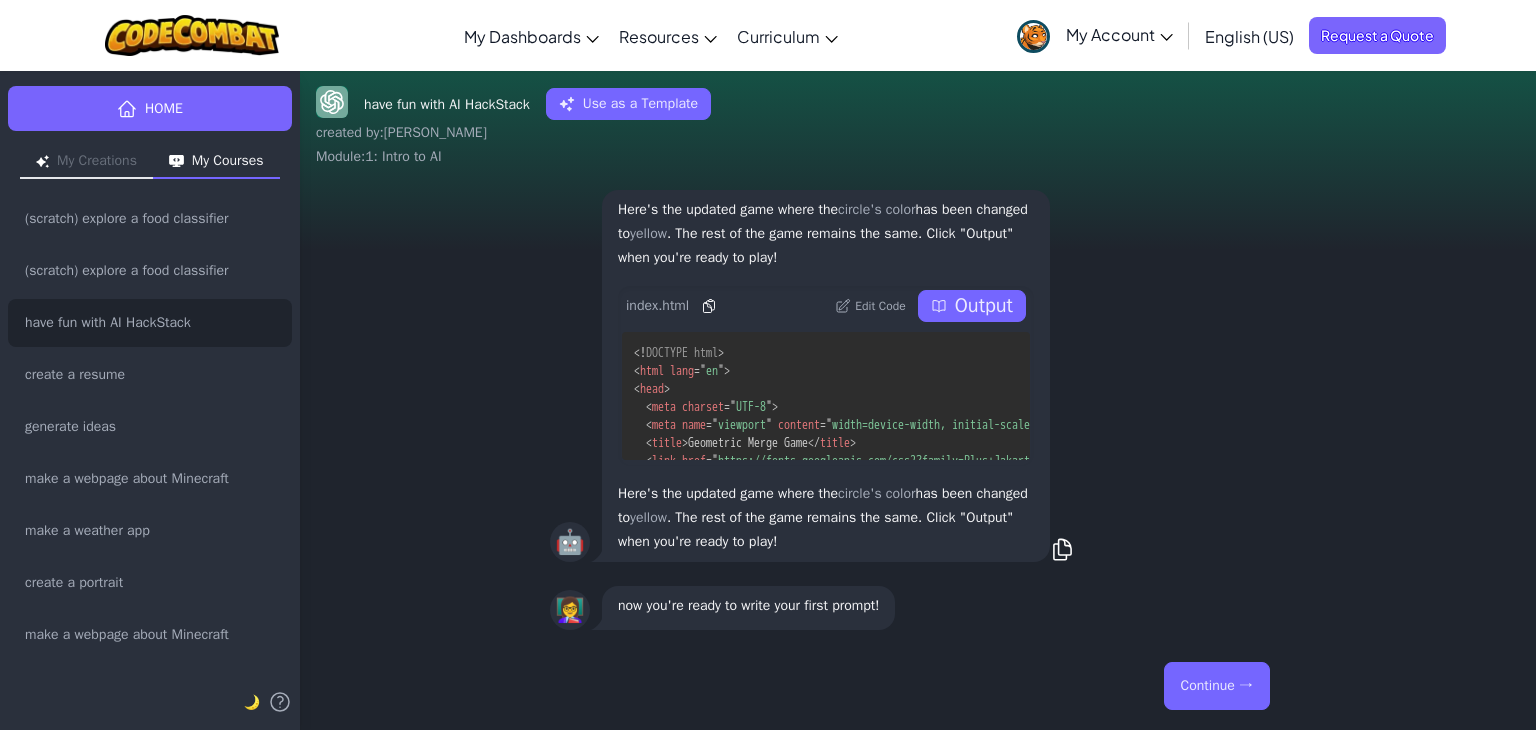 click on "🤖" at bounding box center [570, 542] 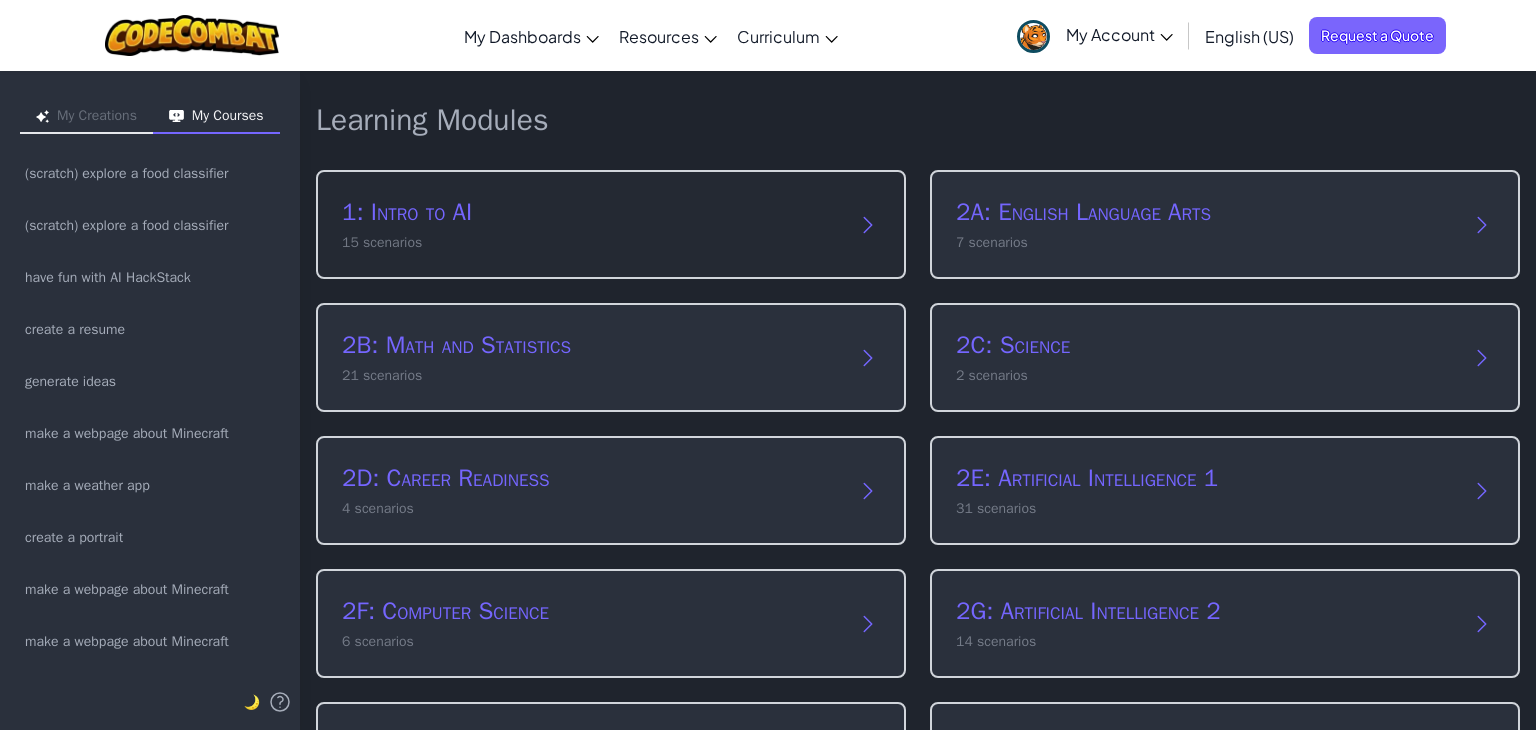 click on "15   scenarios" at bounding box center (591, 242) 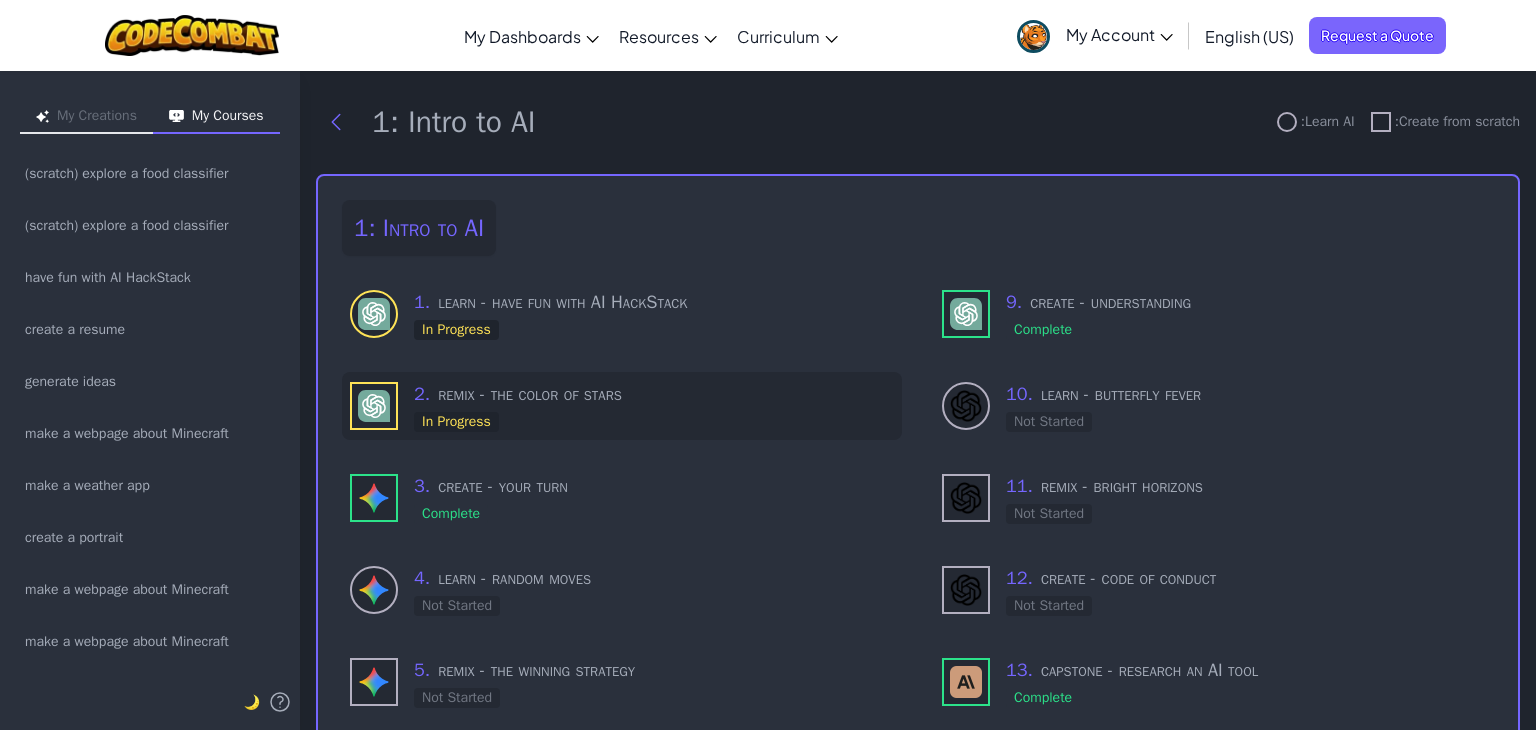click on "2 . remix - the color of stars" at bounding box center (654, 394) 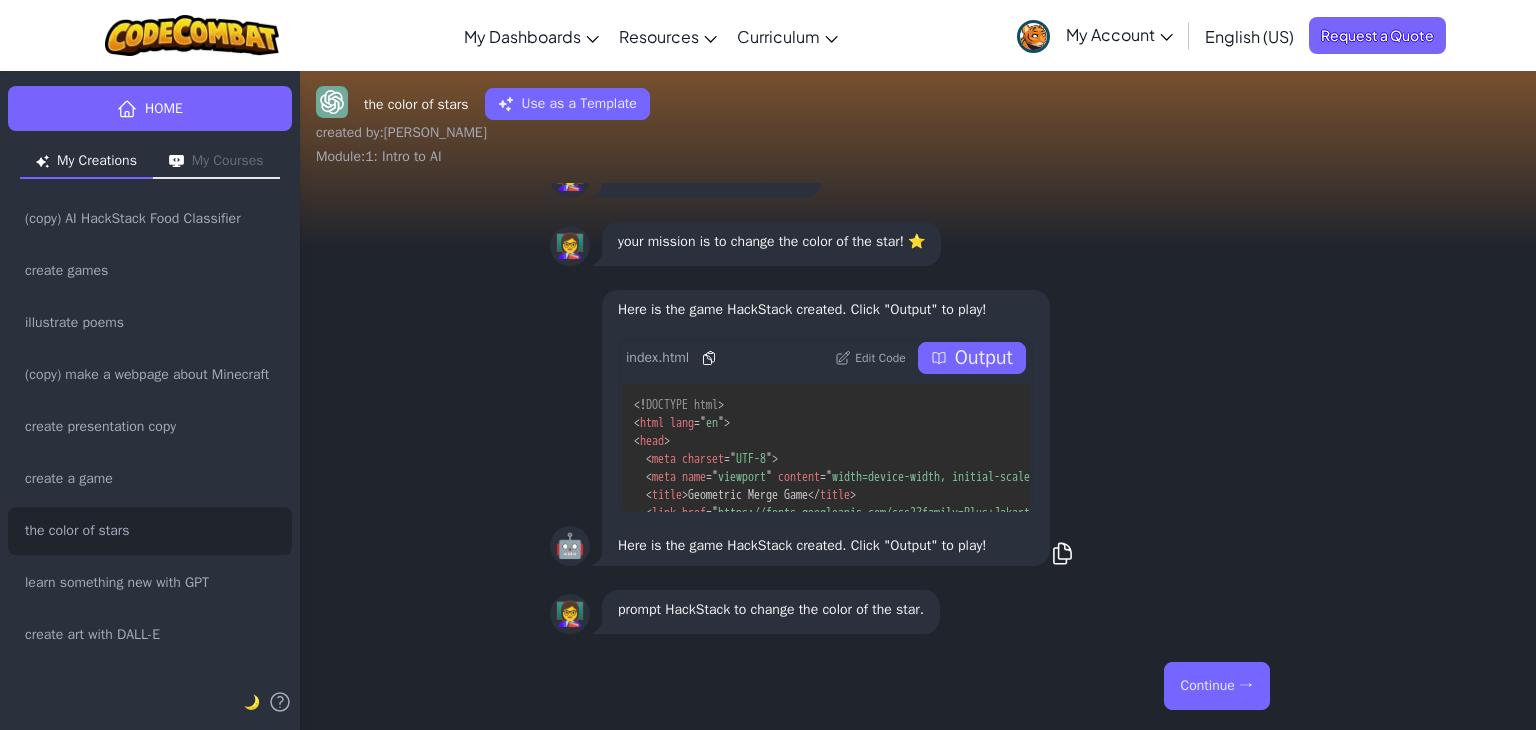 scroll, scrollTop: 0, scrollLeft: 0, axis: both 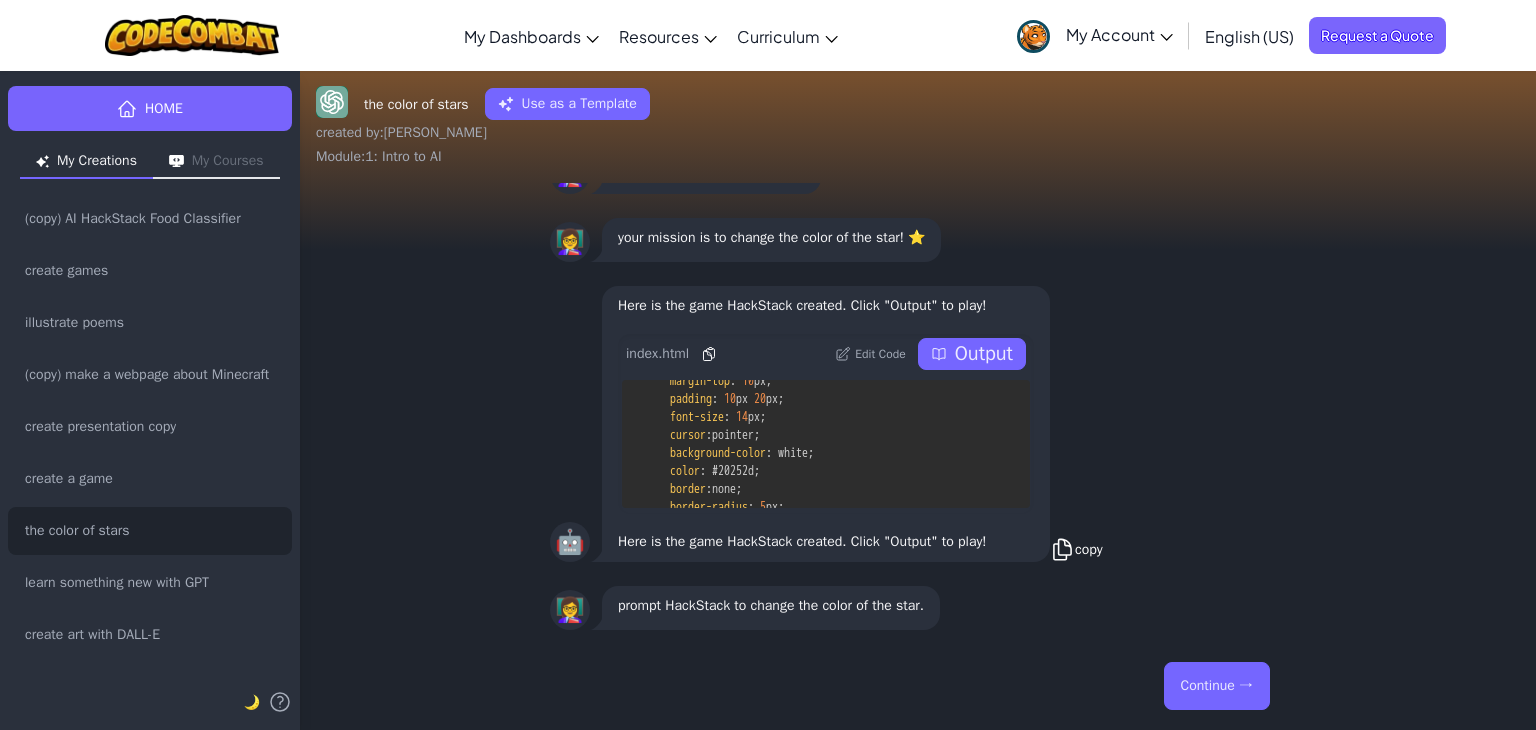 click 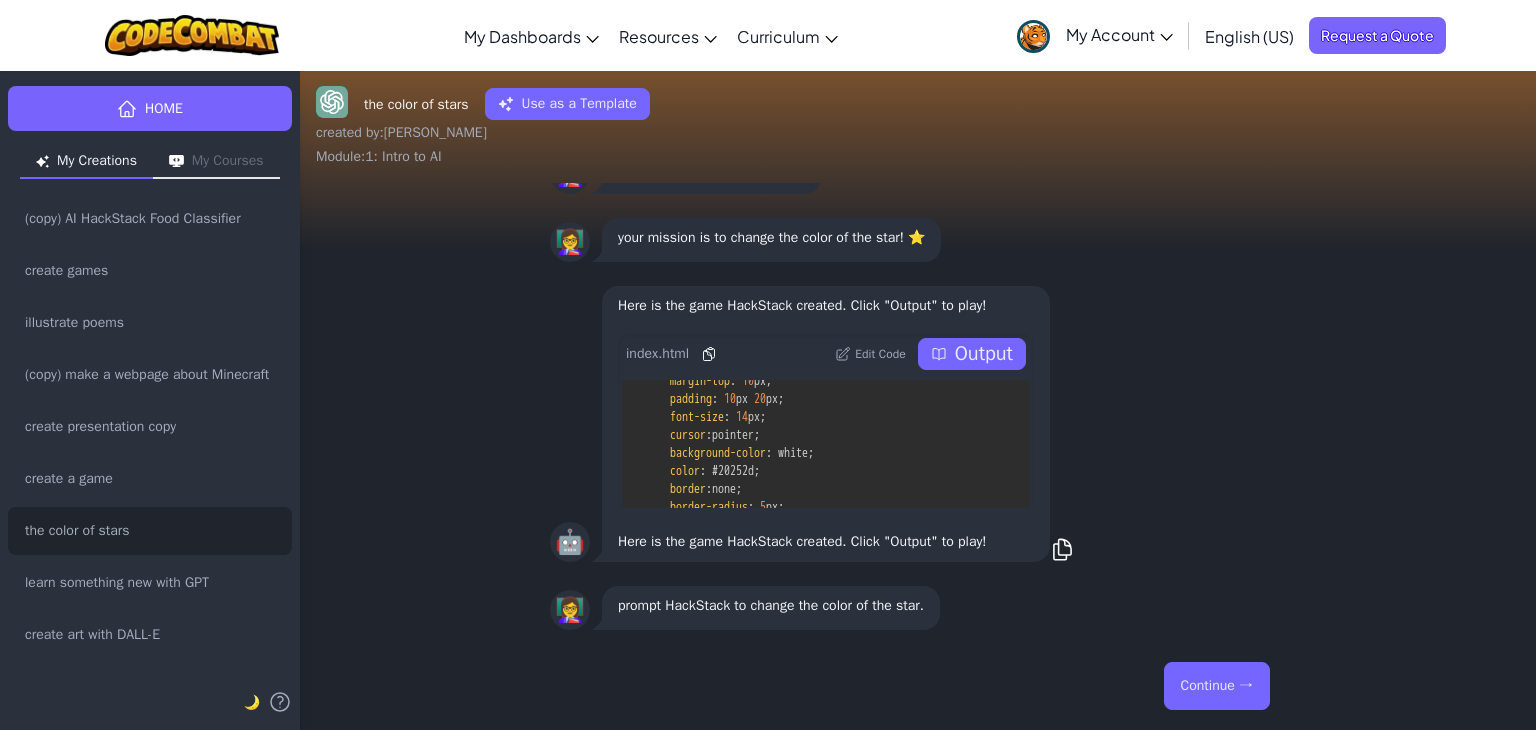 click 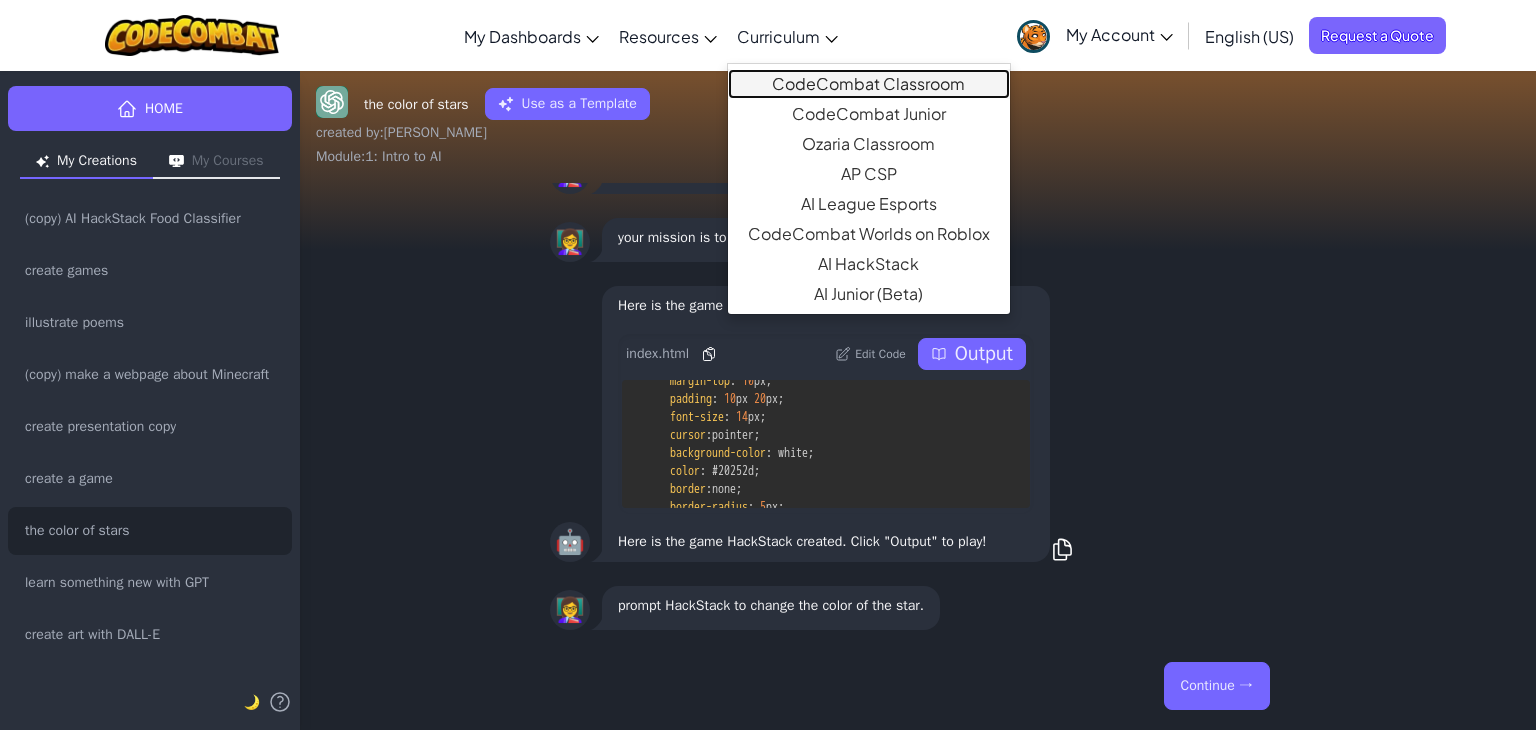 click on "CodeCombat Classroom" at bounding box center (869, 84) 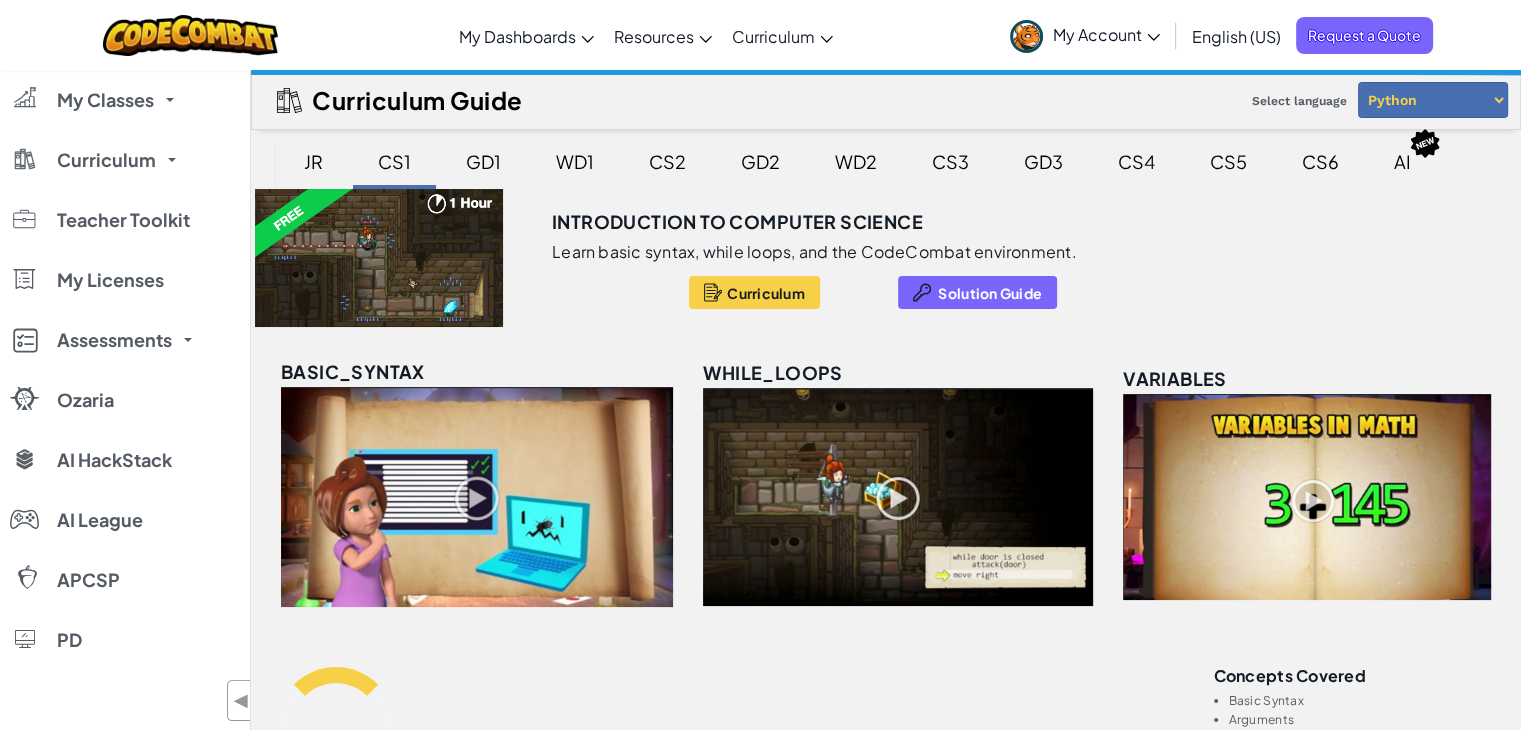 click on "AI" at bounding box center [1402, 161] 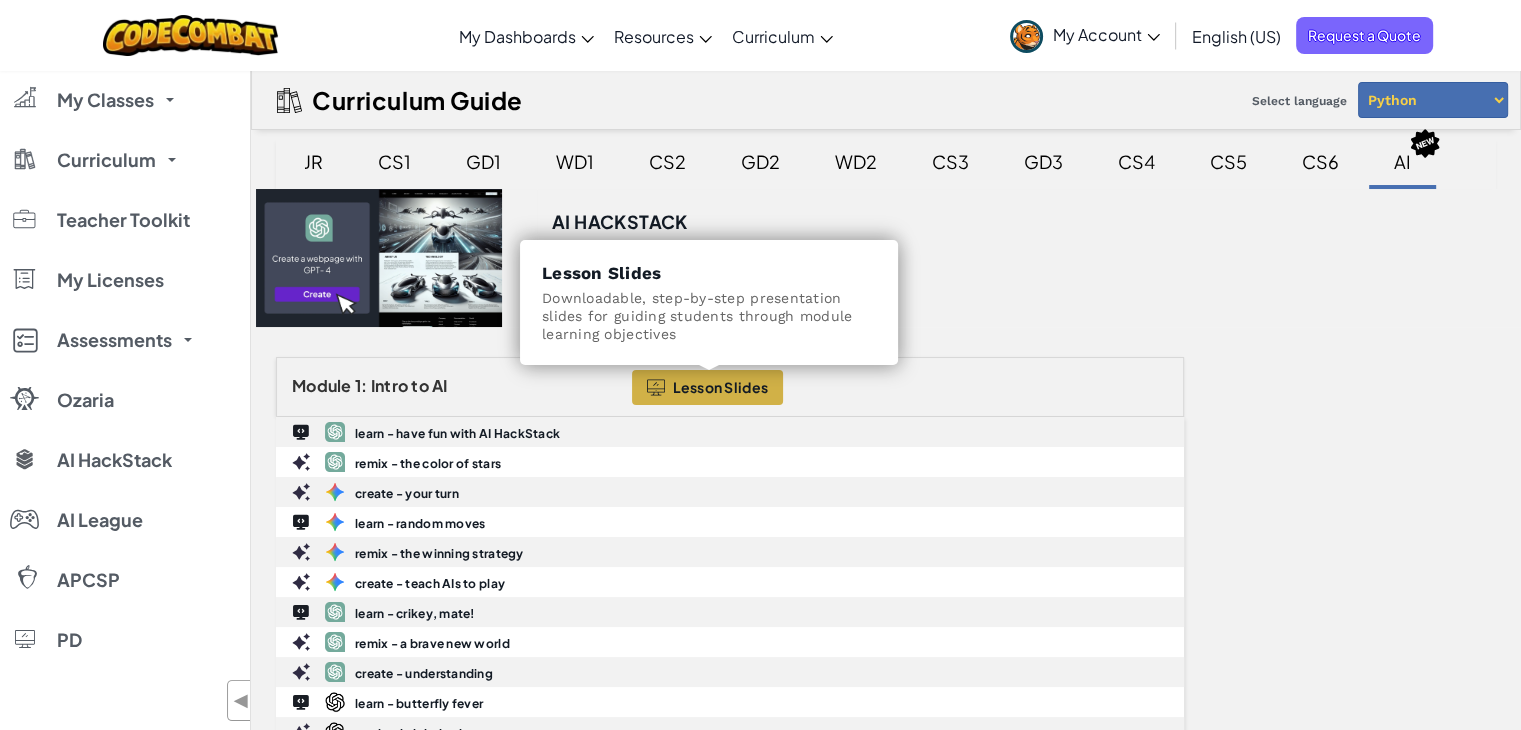 click on "Lesson Slides" at bounding box center (720, 387) 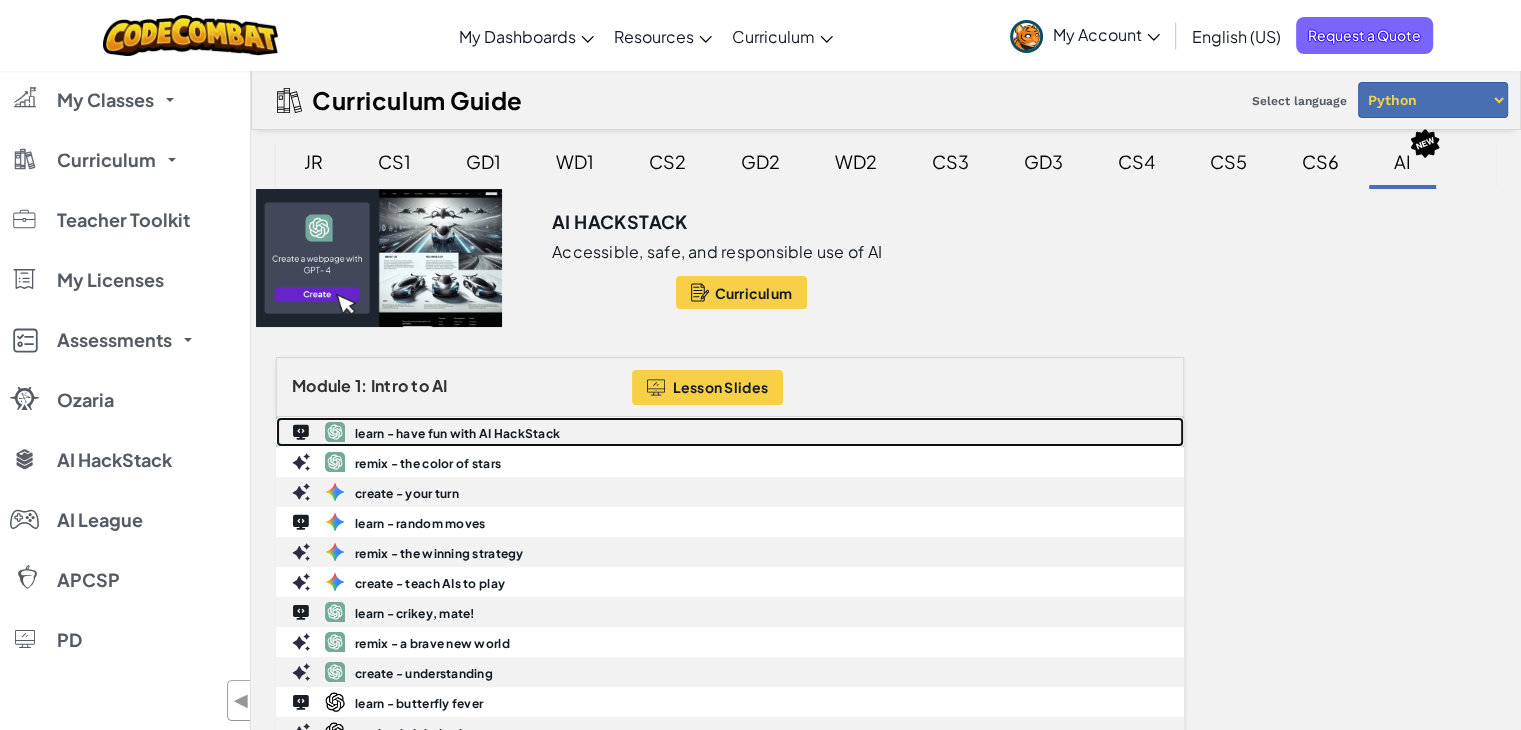 click on "learn - have fun with AI HackStack" at bounding box center (457, 433) 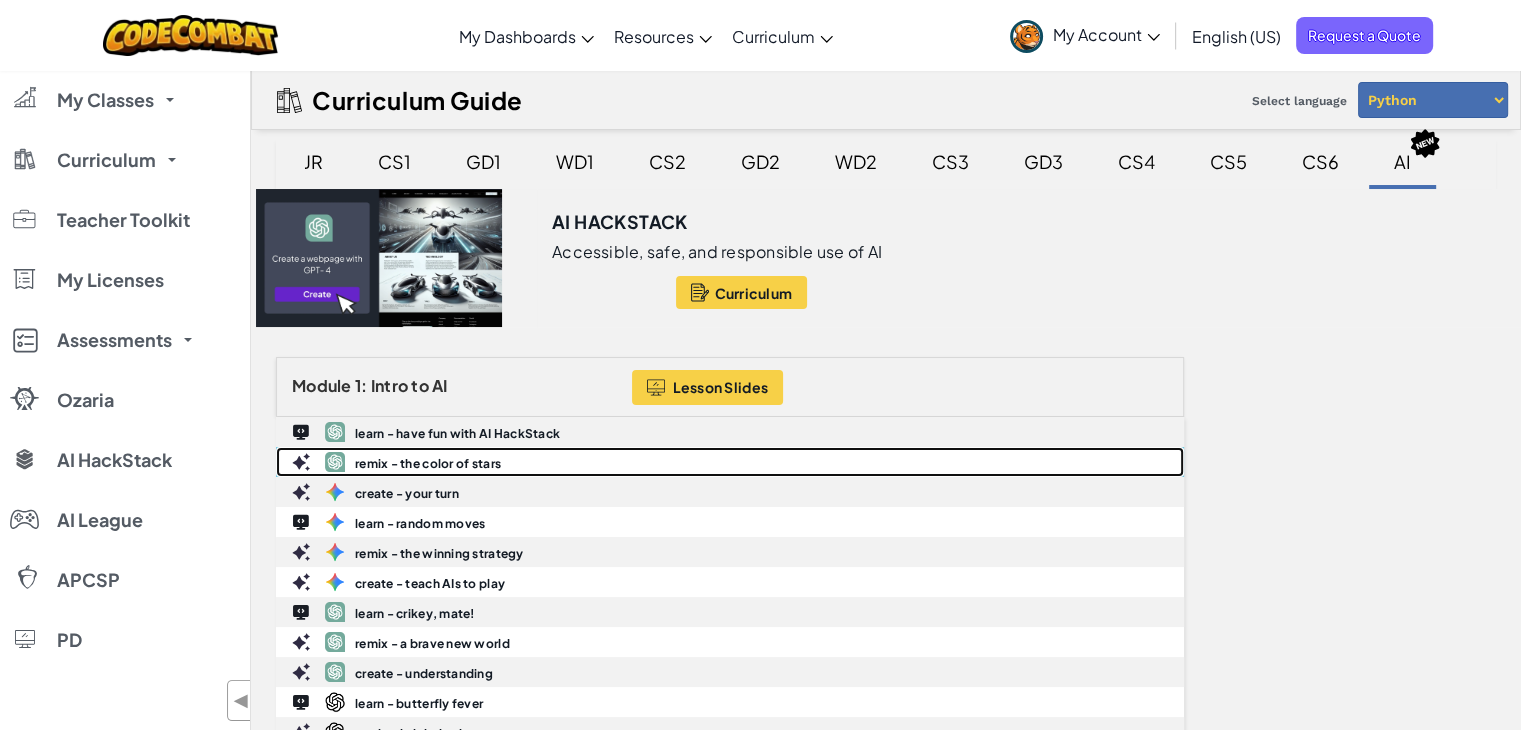 click on "remix - the color of stars" at bounding box center [428, 463] 